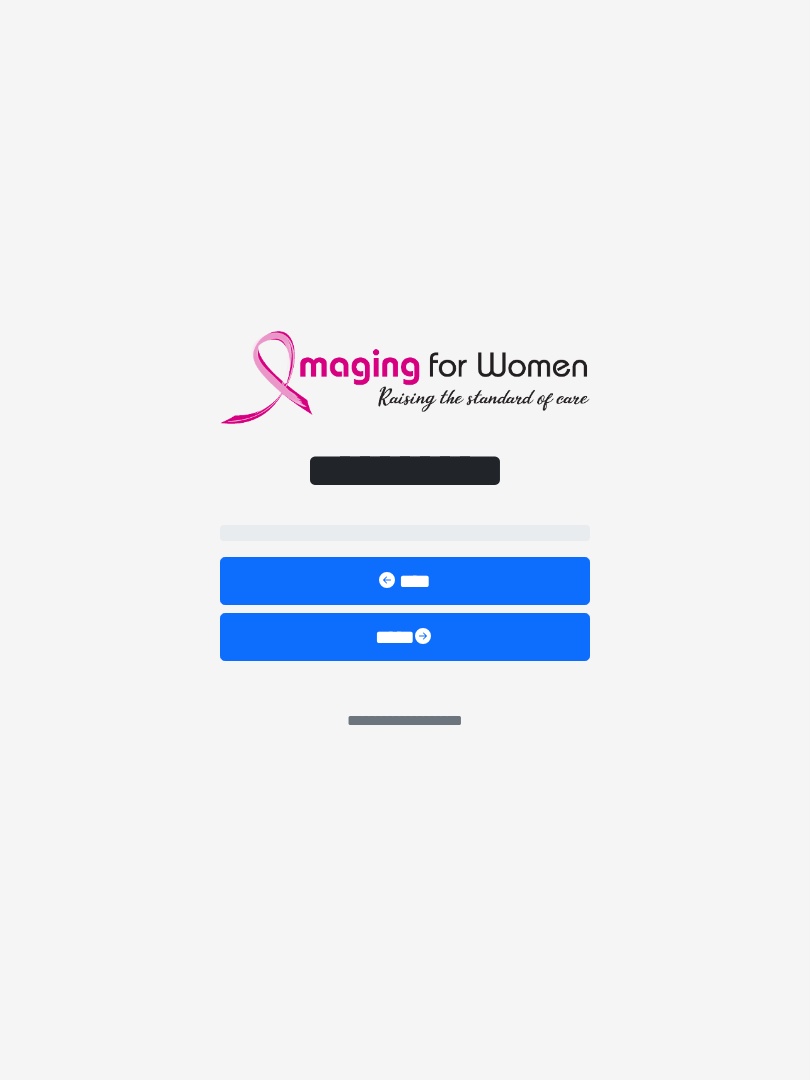scroll, scrollTop: 5, scrollLeft: 0, axis: vertical 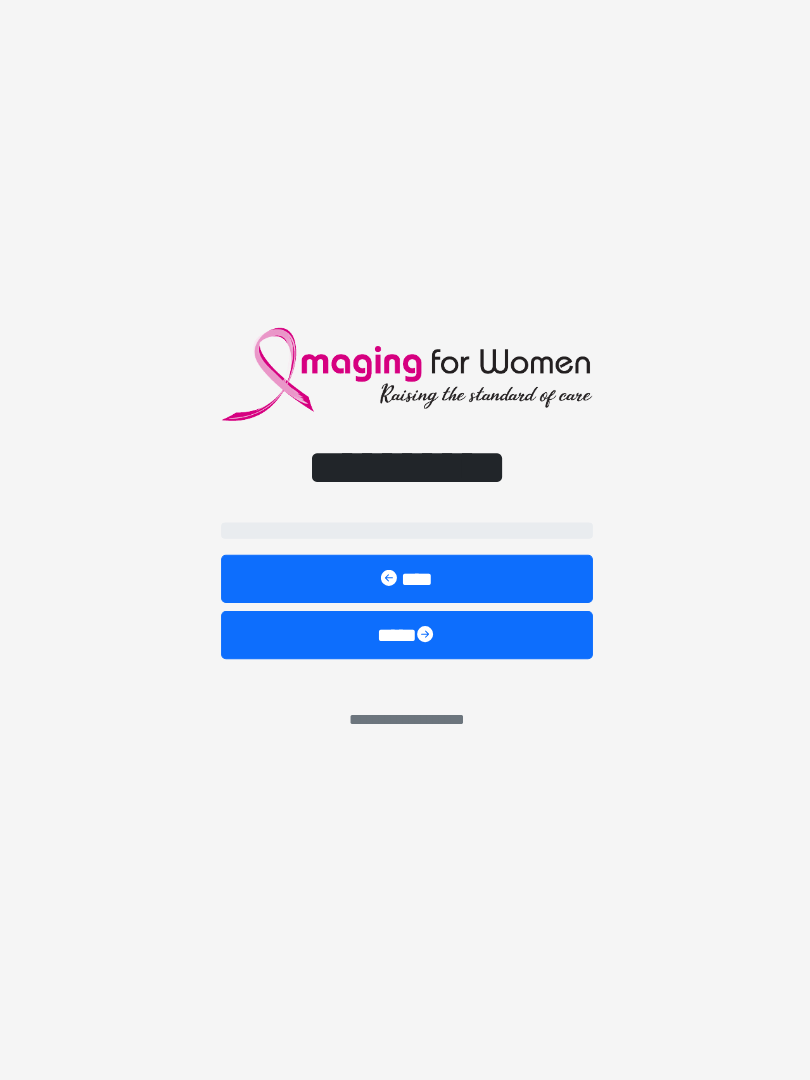 select on "**" 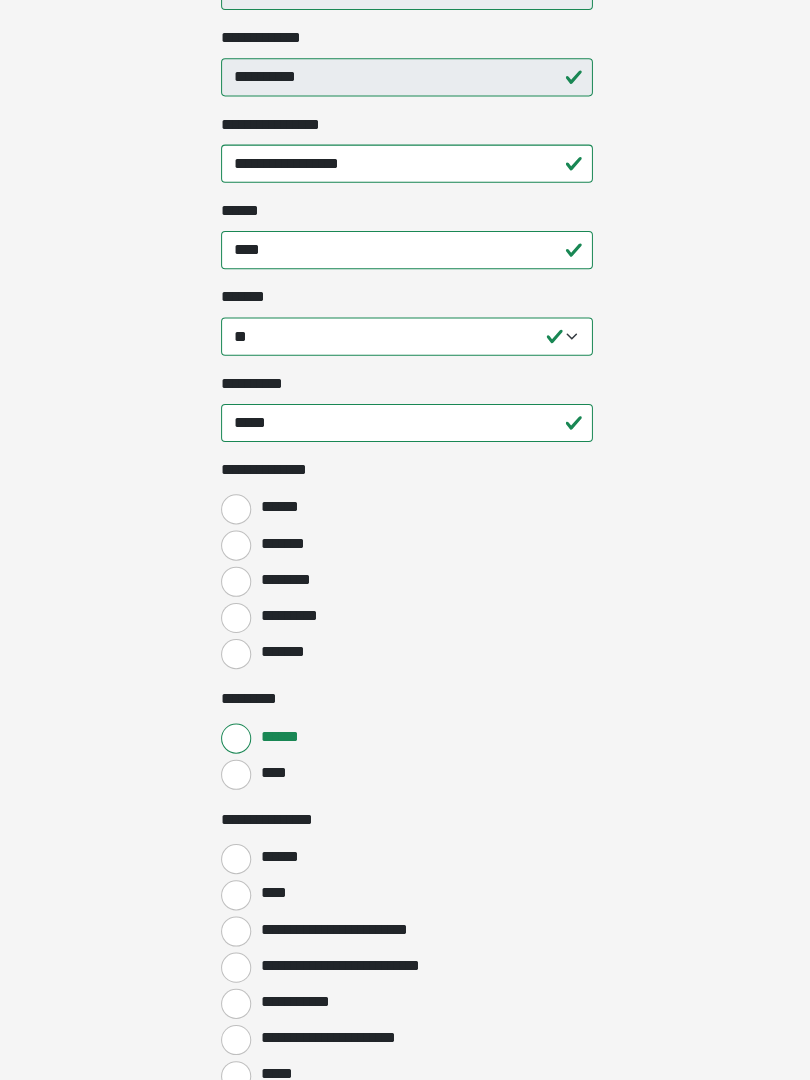 scroll, scrollTop: 585, scrollLeft: 0, axis: vertical 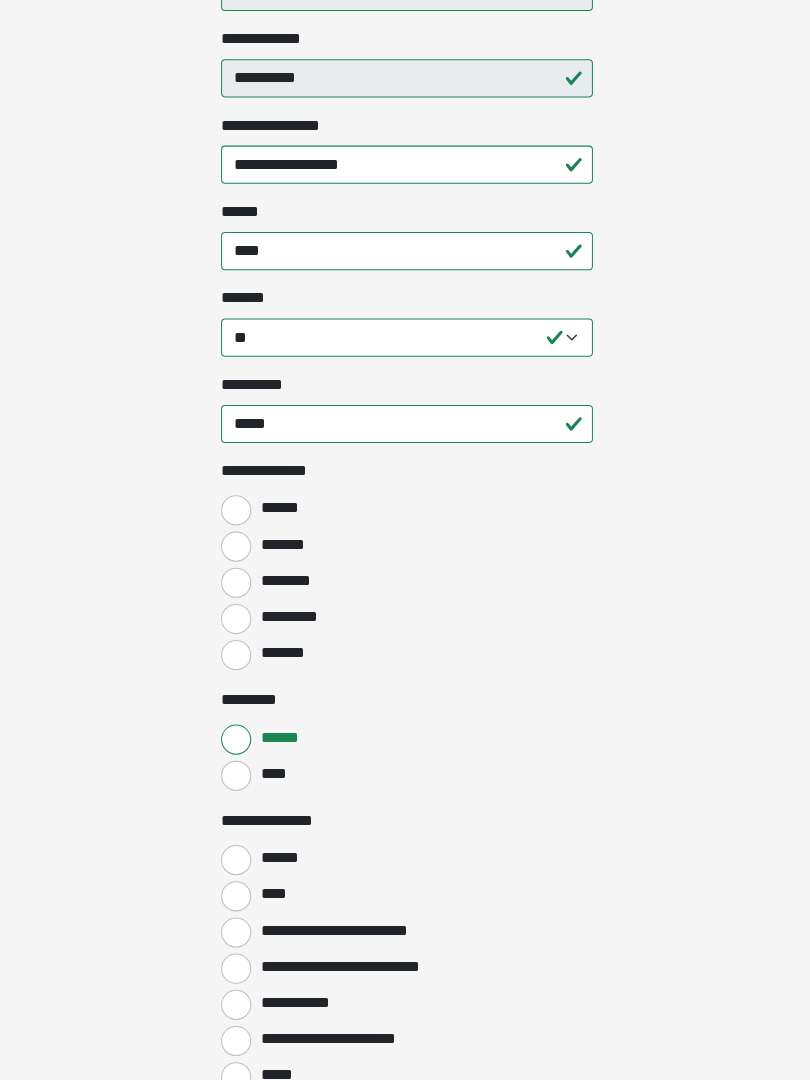 click on "*******" at bounding box center [235, 544] 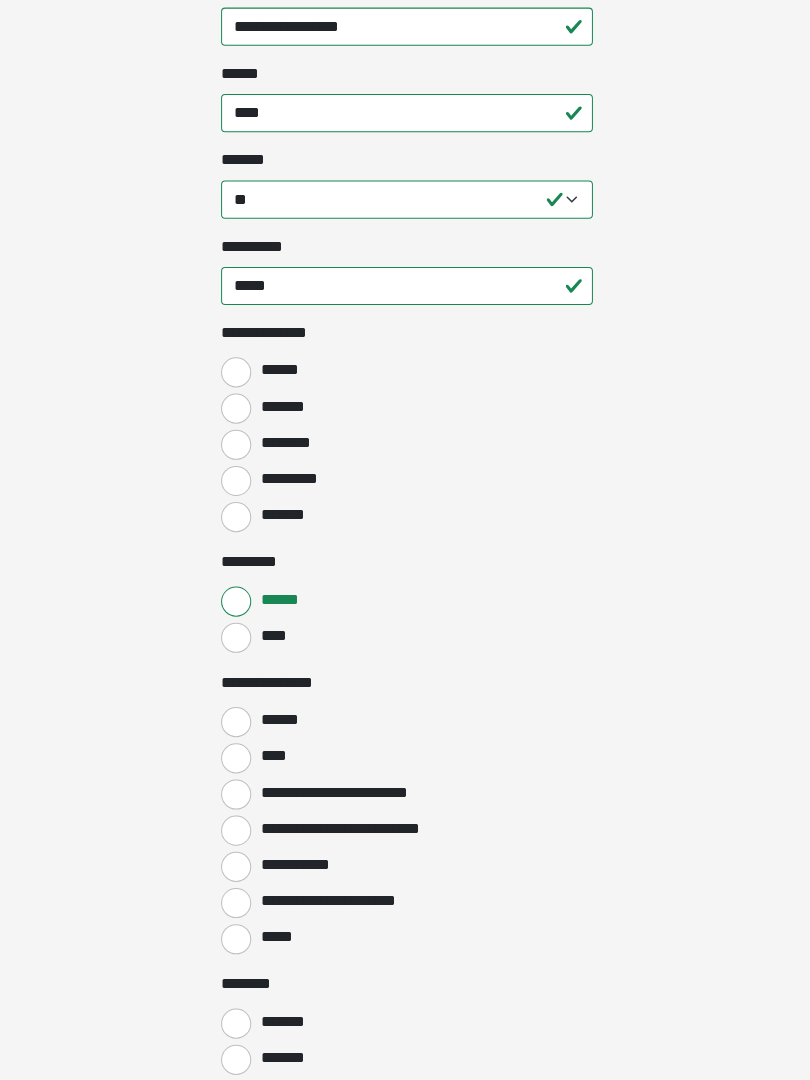 click on "******" at bounding box center [235, 724] 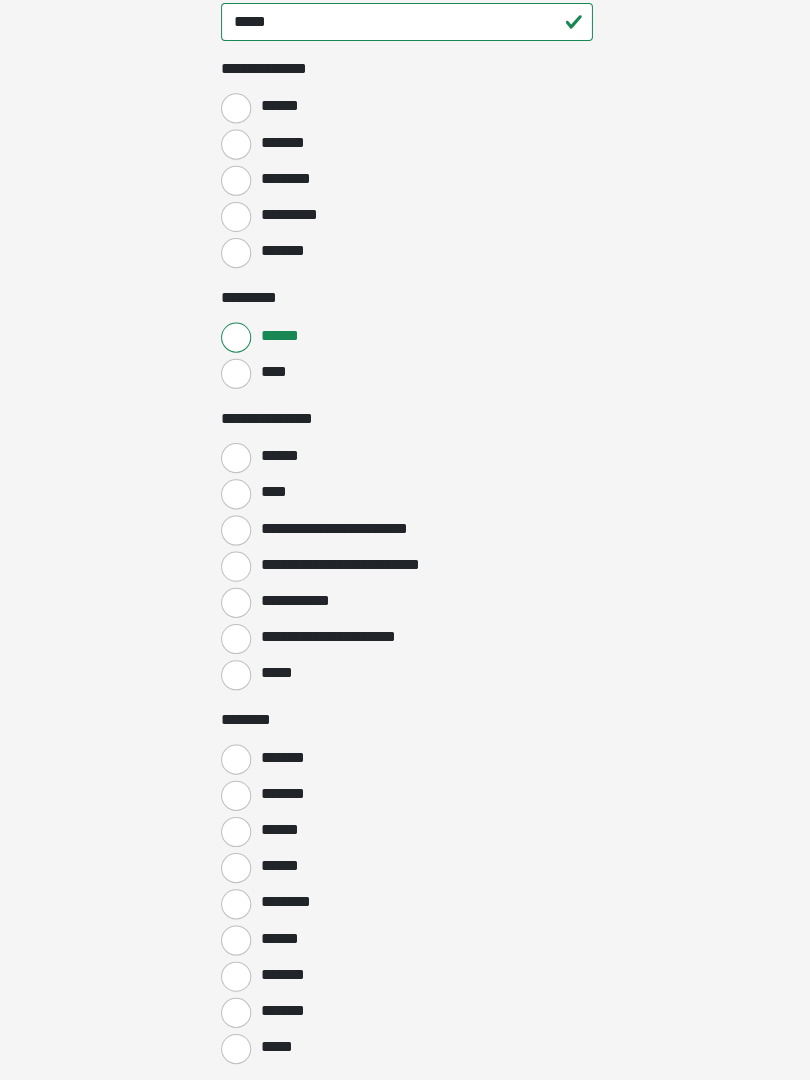 click on "*******" at bounding box center (235, 756) 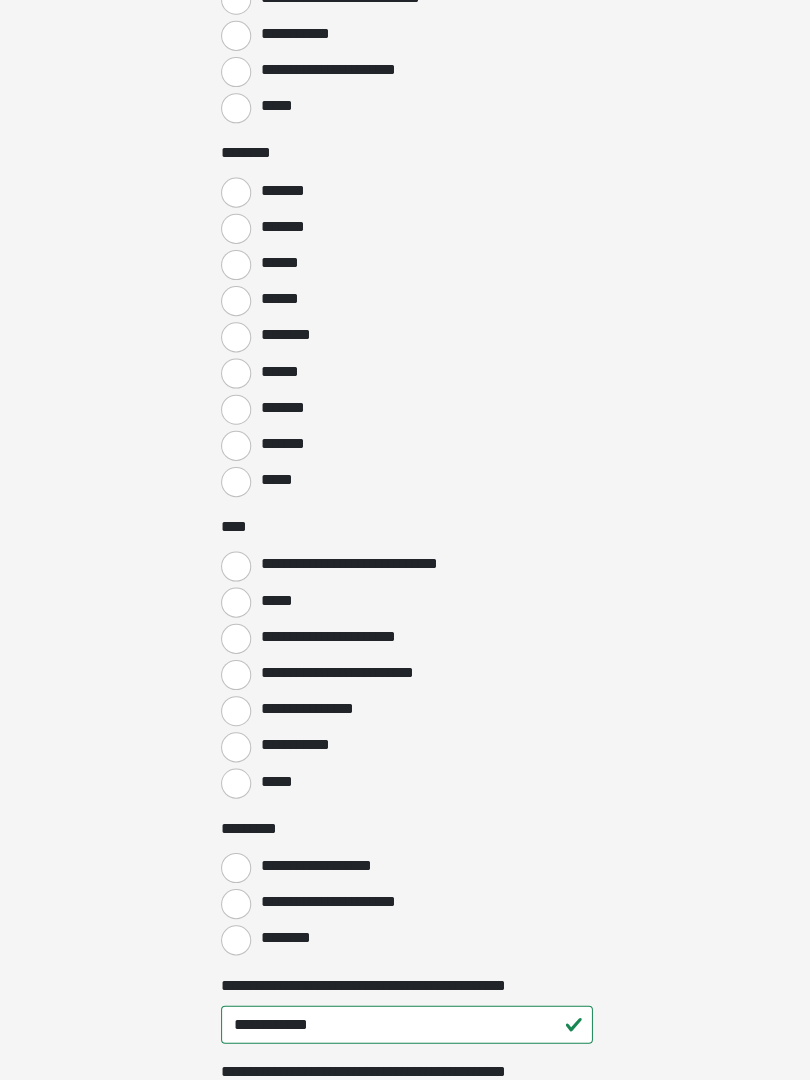 scroll, scrollTop: 1545, scrollLeft: 0, axis: vertical 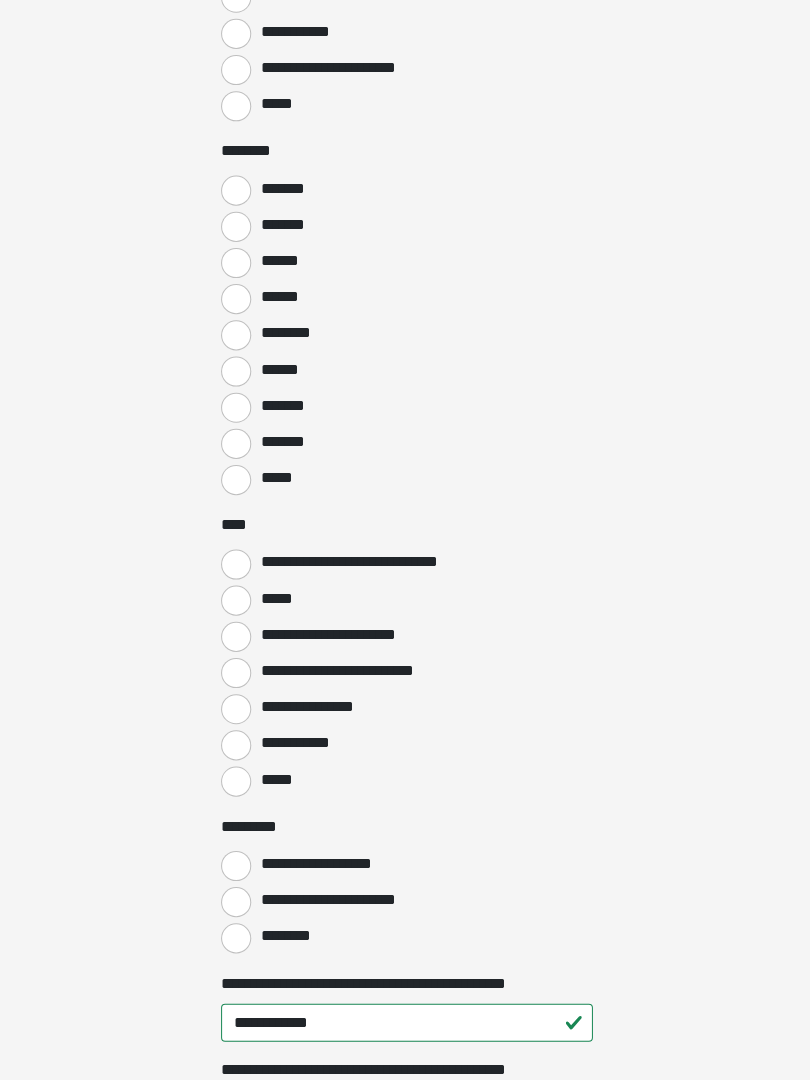 click on "**********" at bounding box center [235, 711] 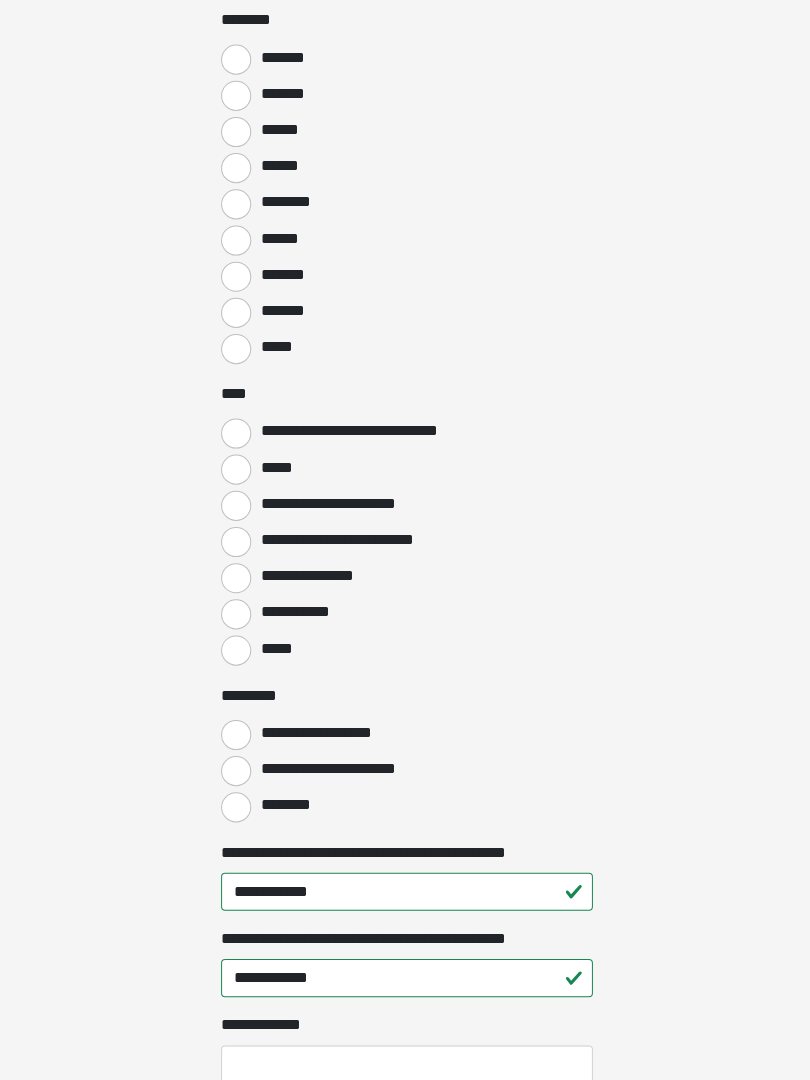 click on "**********" at bounding box center (235, 773) 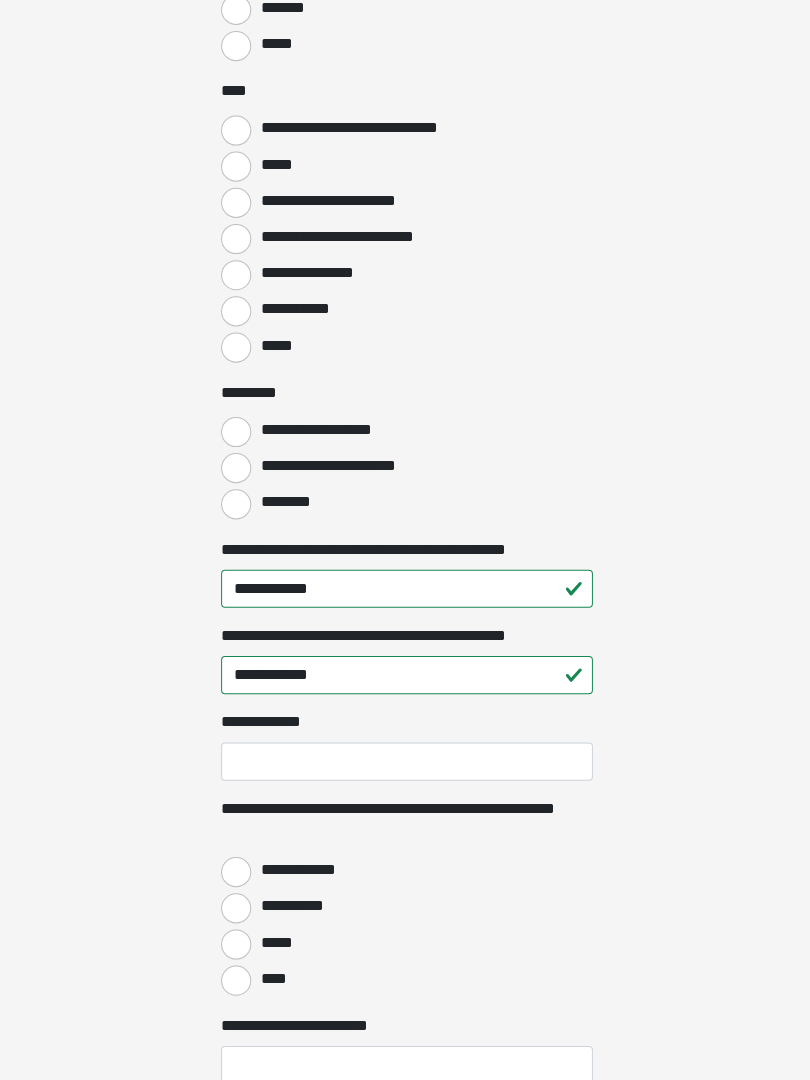 scroll, scrollTop: 1970, scrollLeft: 0, axis: vertical 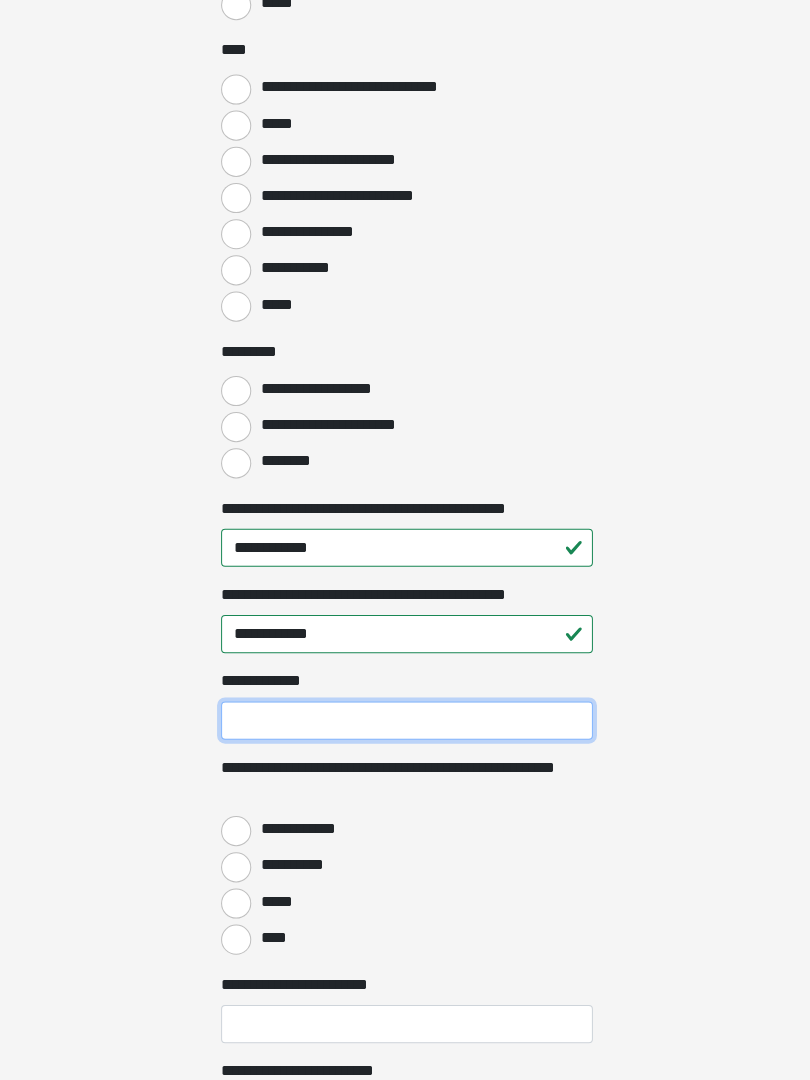 click on "**********" at bounding box center (405, 722) 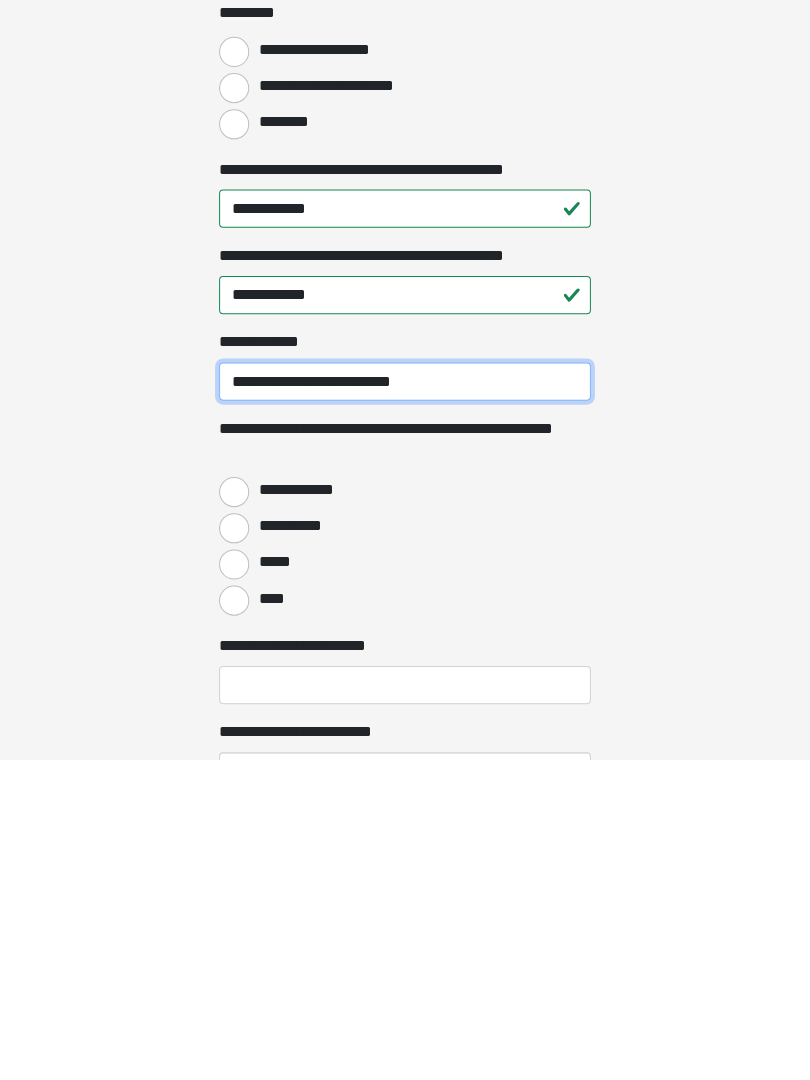 type on "**********" 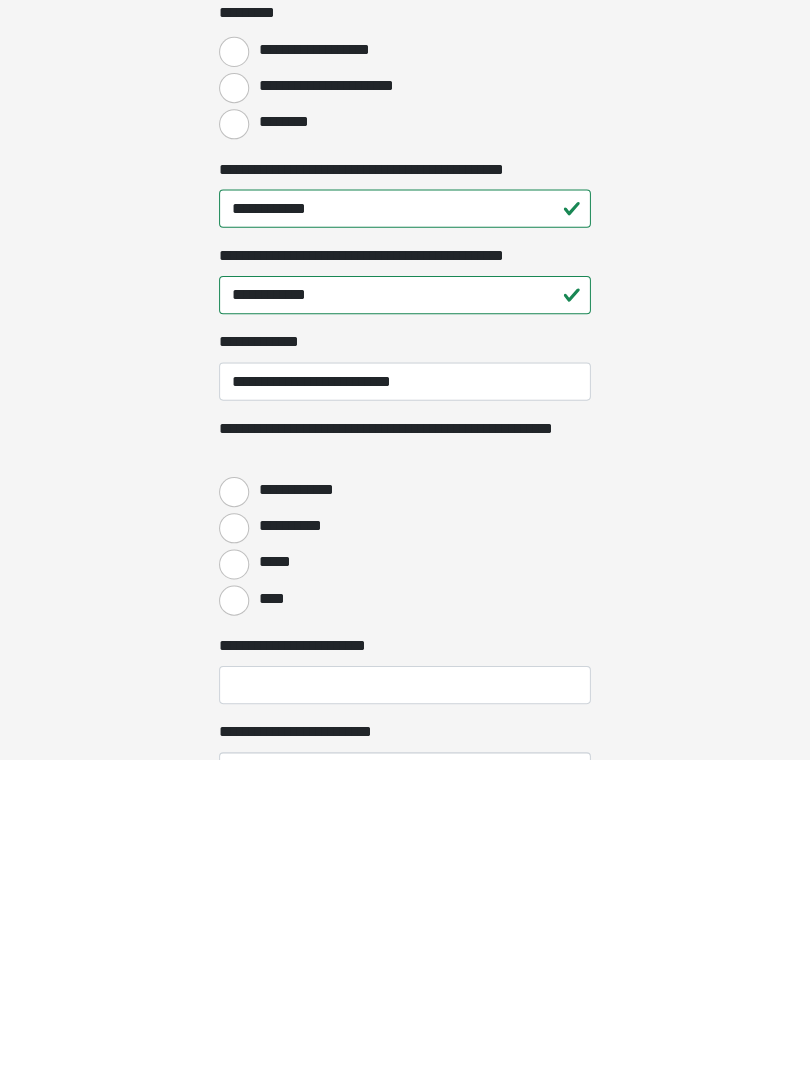 click on "**********" at bounding box center (235, 813) 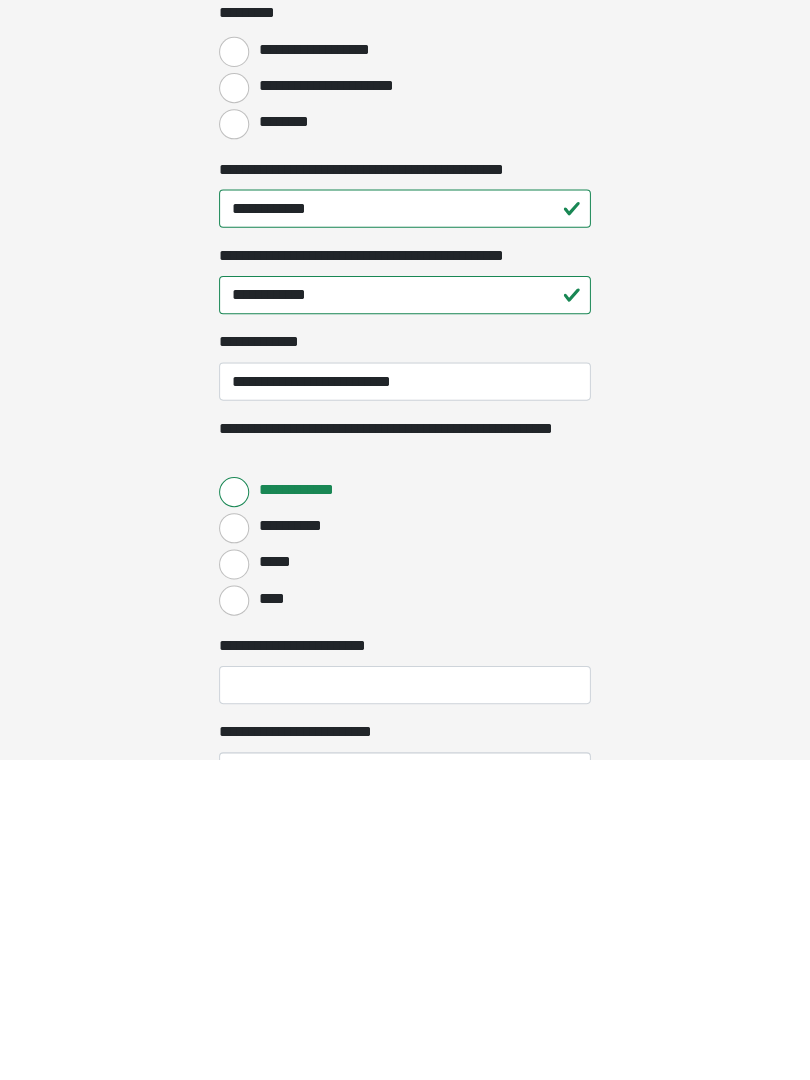scroll, scrollTop: 2357, scrollLeft: 0, axis: vertical 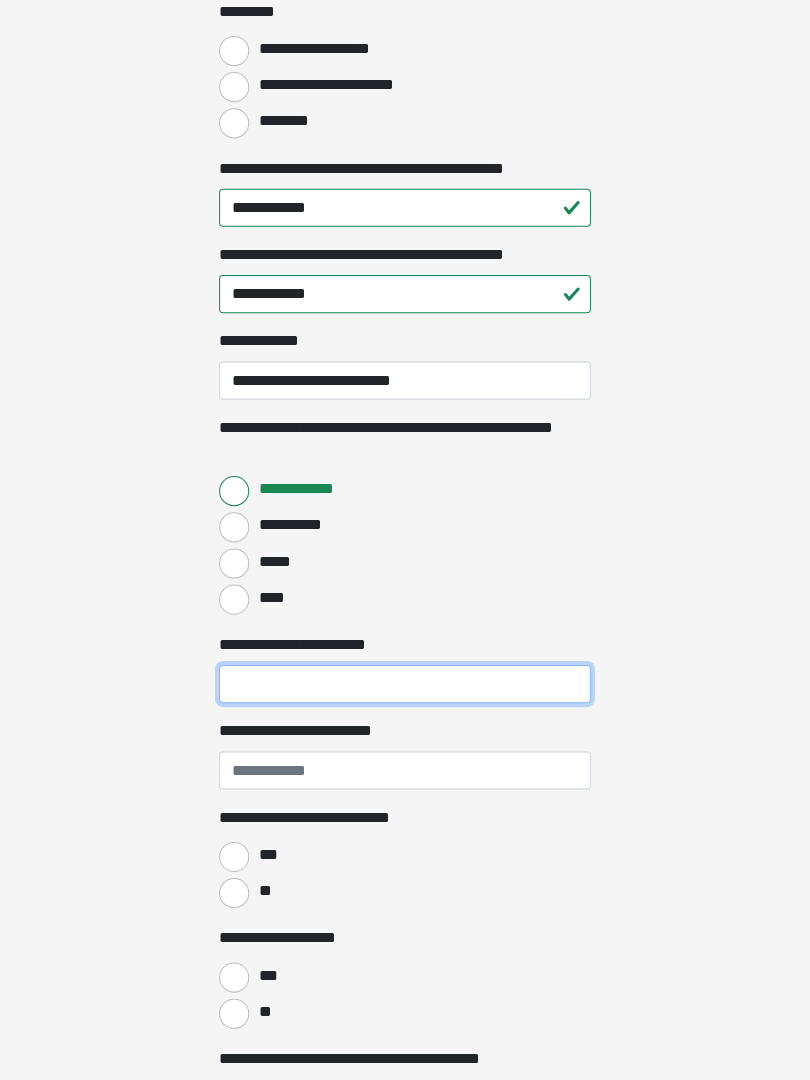 click on "**********" at bounding box center [405, 686] 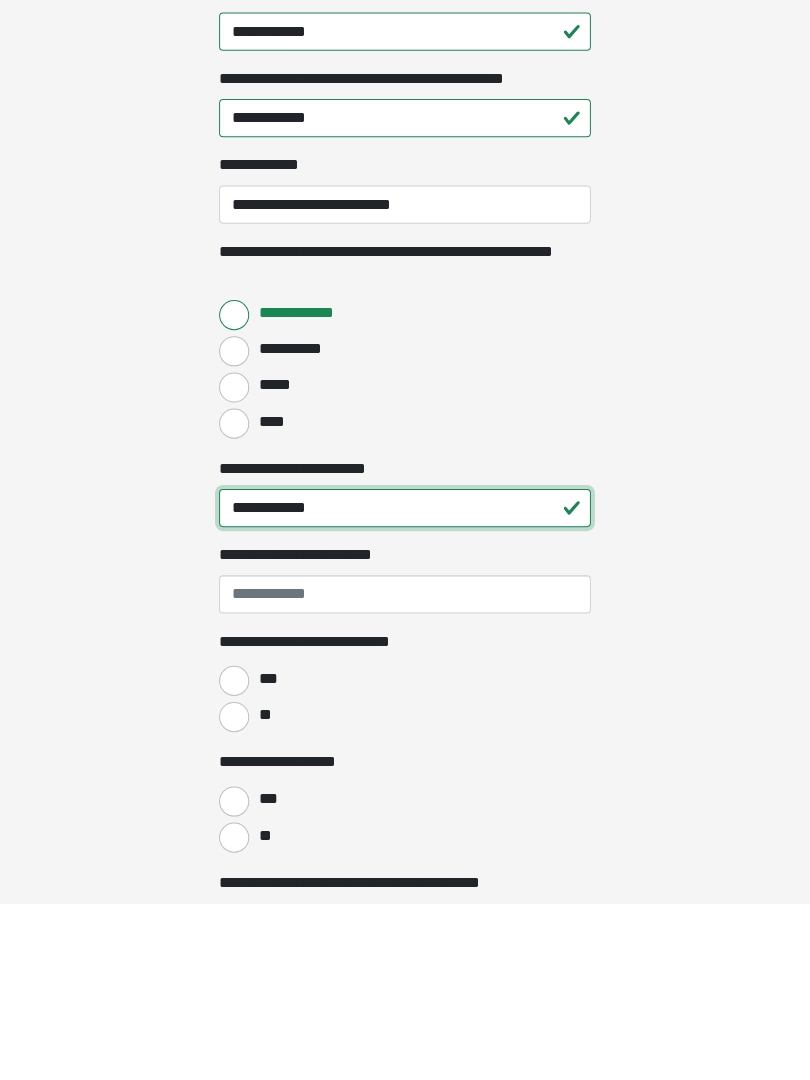 type on "**********" 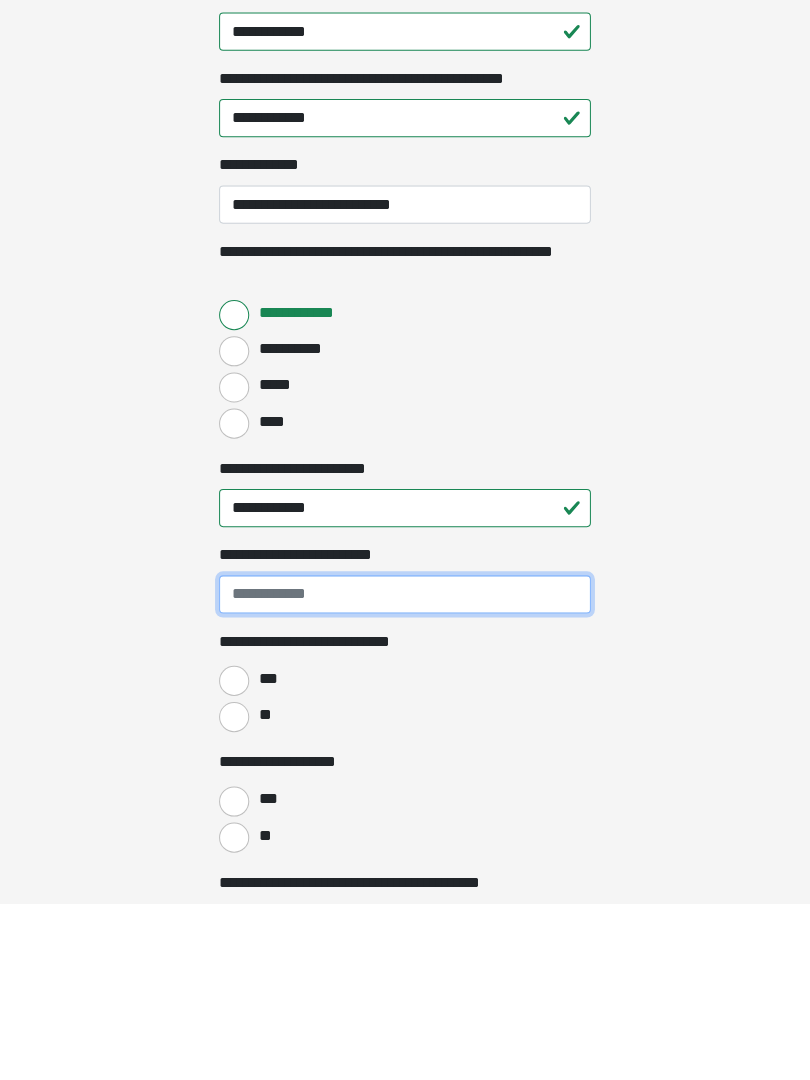 click on "**********" at bounding box center (405, 772) 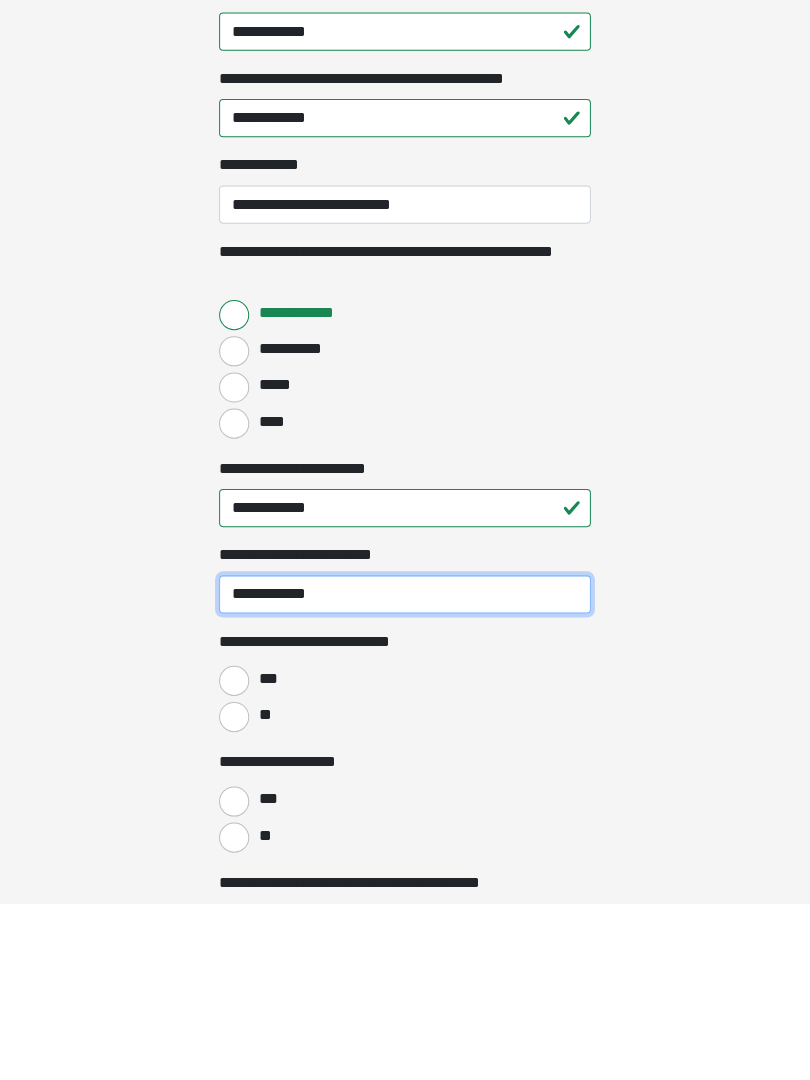 type on "**********" 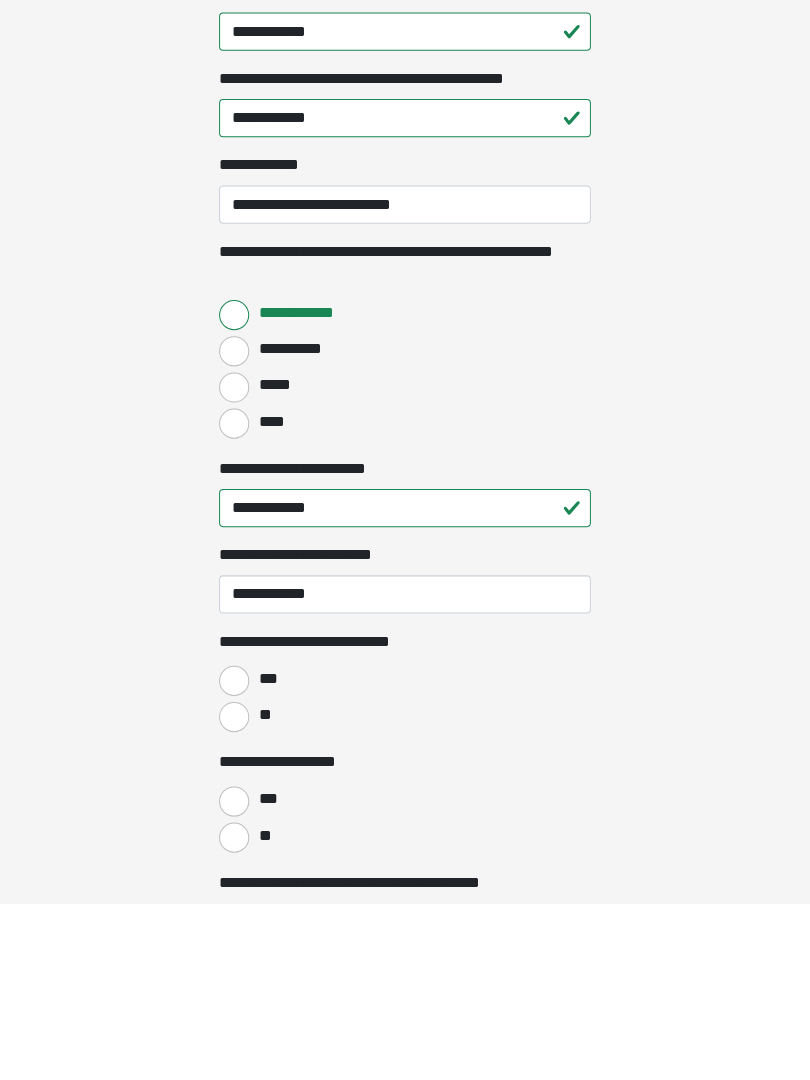 click on "**" at bounding box center (235, 894) 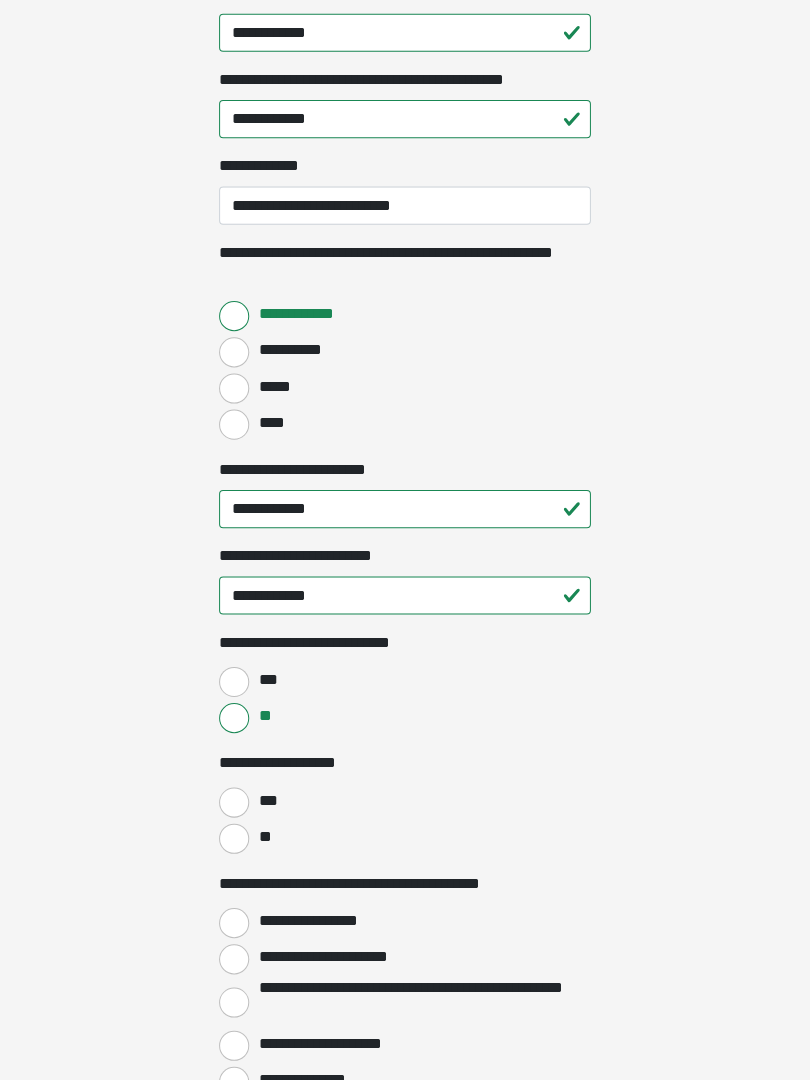 click on "***" at bounding box center (235, 803) 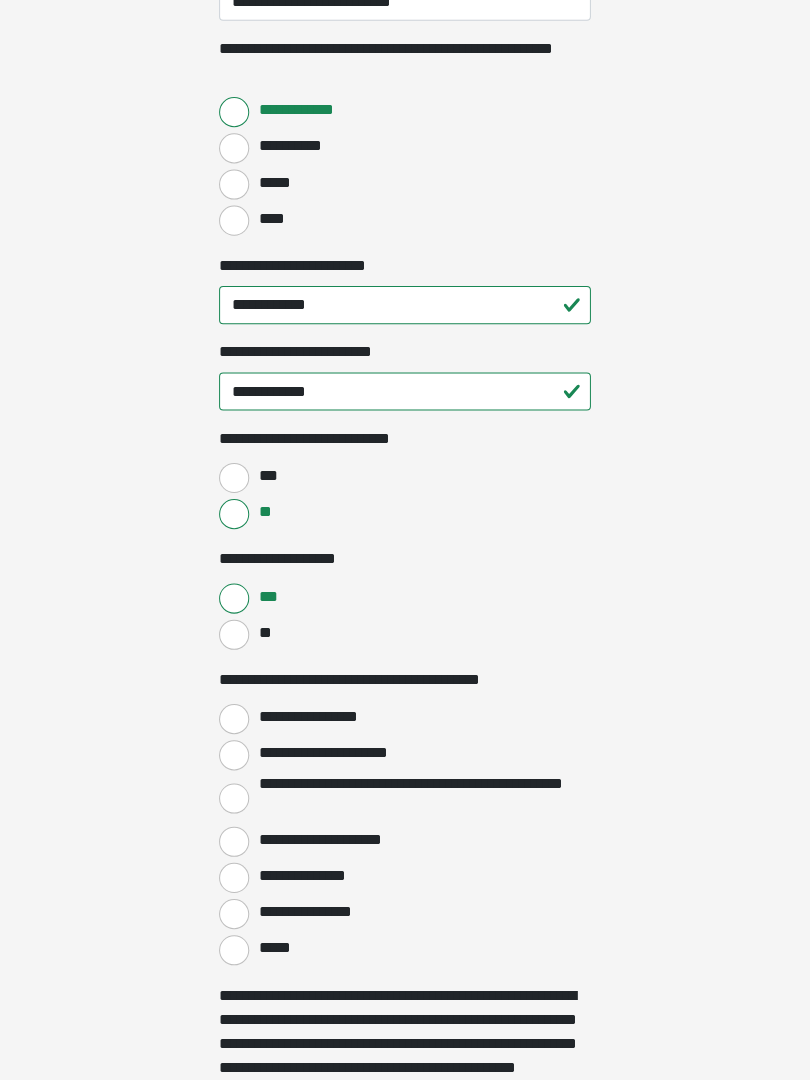 scroll, scrollTop: 2735, scrollLeft: 0, axis: vertical 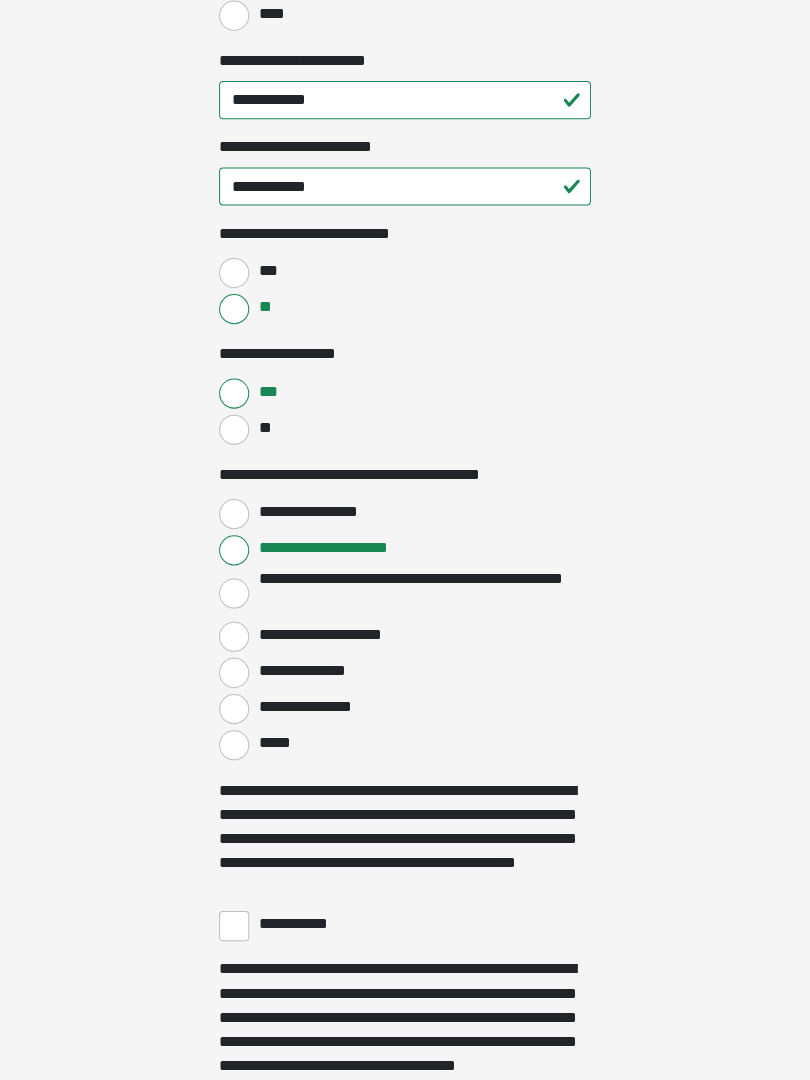 click on "**********" at bounding box center (303, 924) 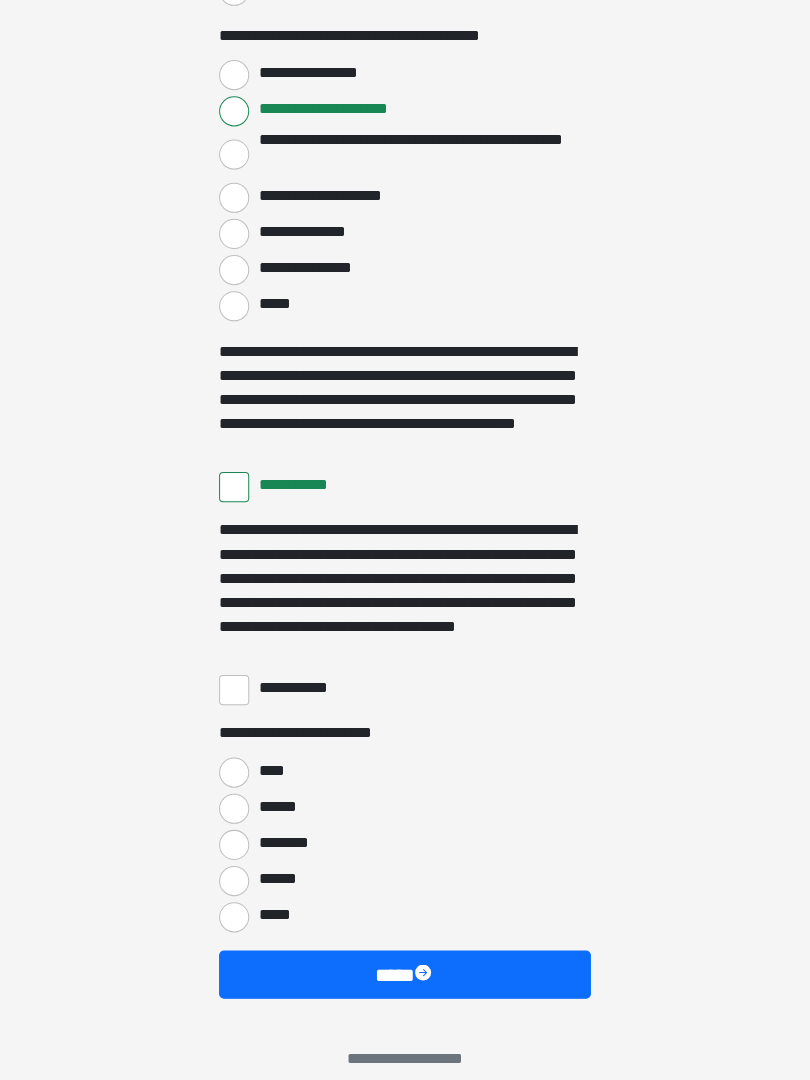 scroll, scrollTop: 3397, scrollLeft: 0, axis: vertical 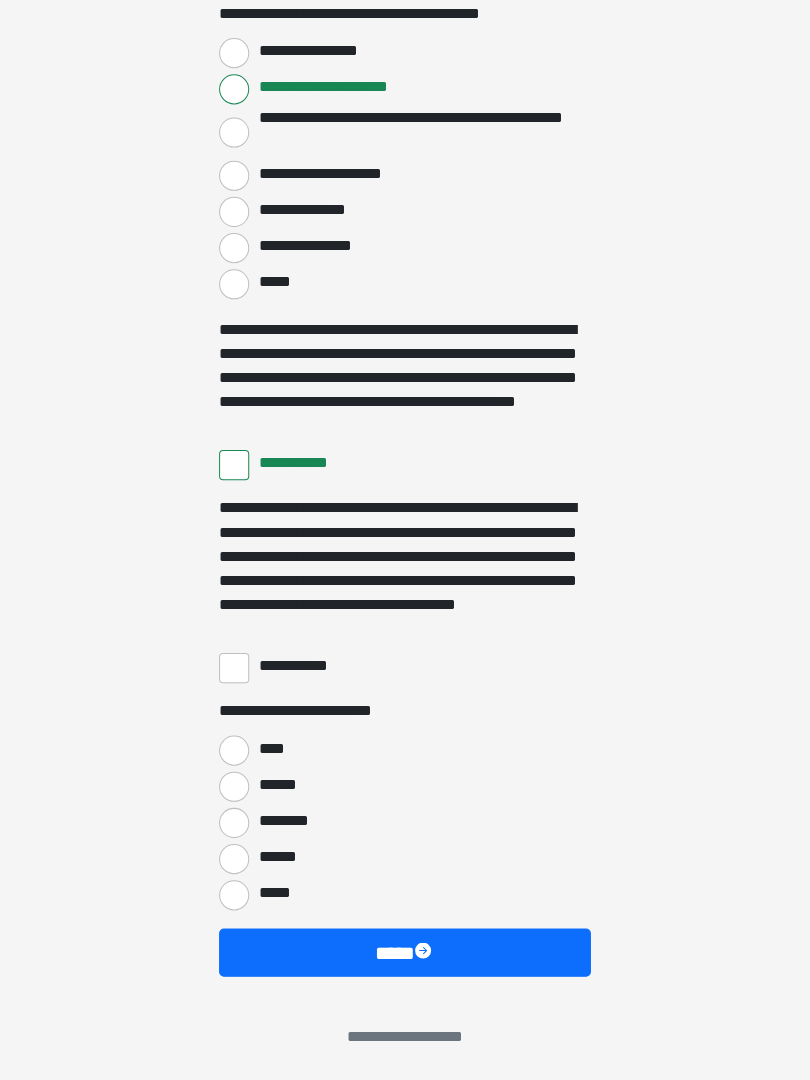 click on "**********" at bounding box center [303, 668] 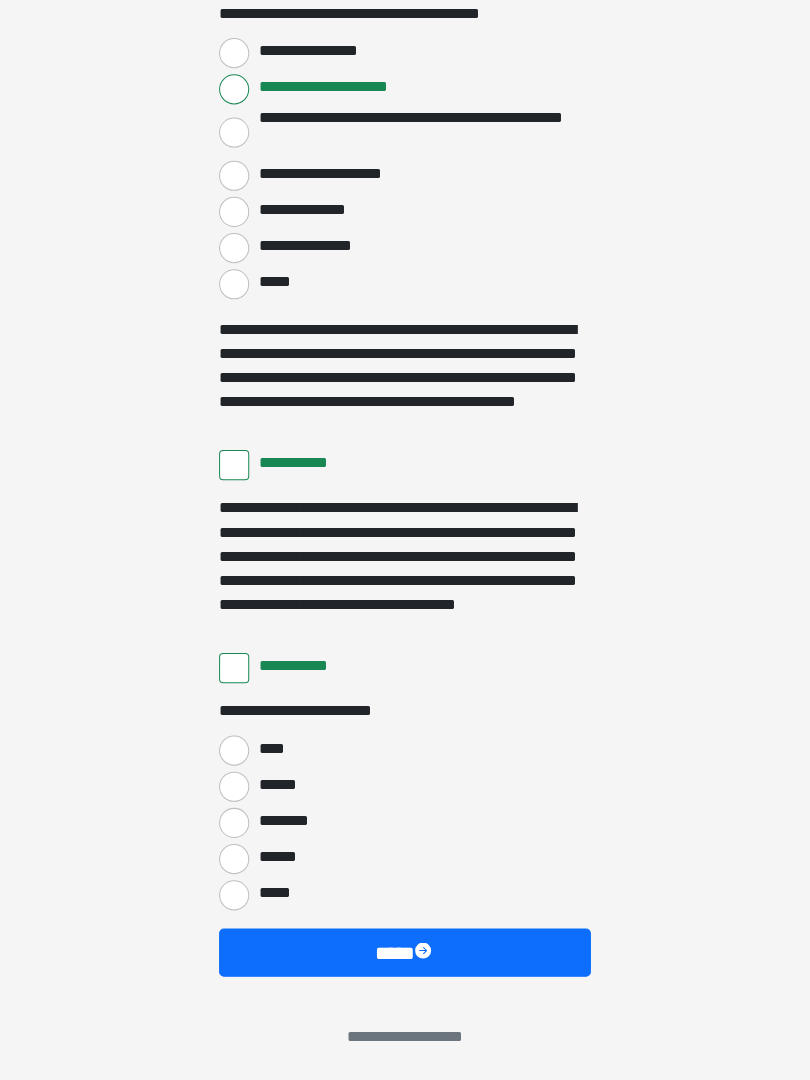 click on "****" at bounding box center [269, 750] 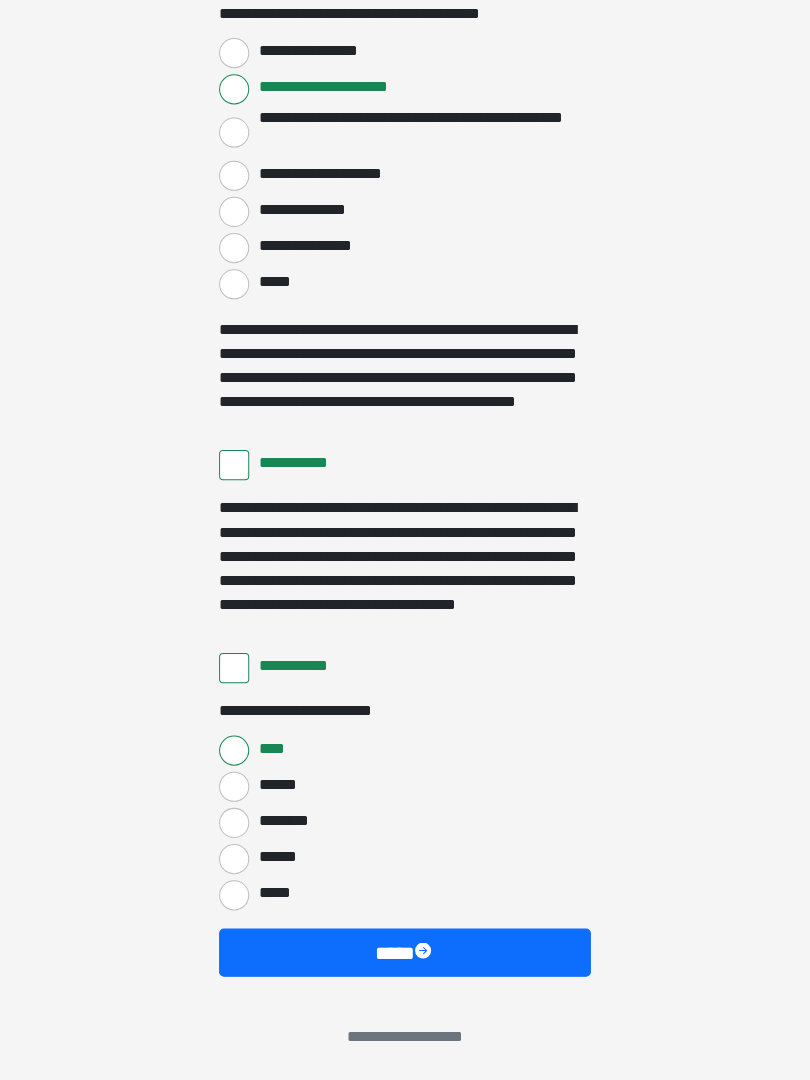 click on "****" at bounding box center [405, 953] 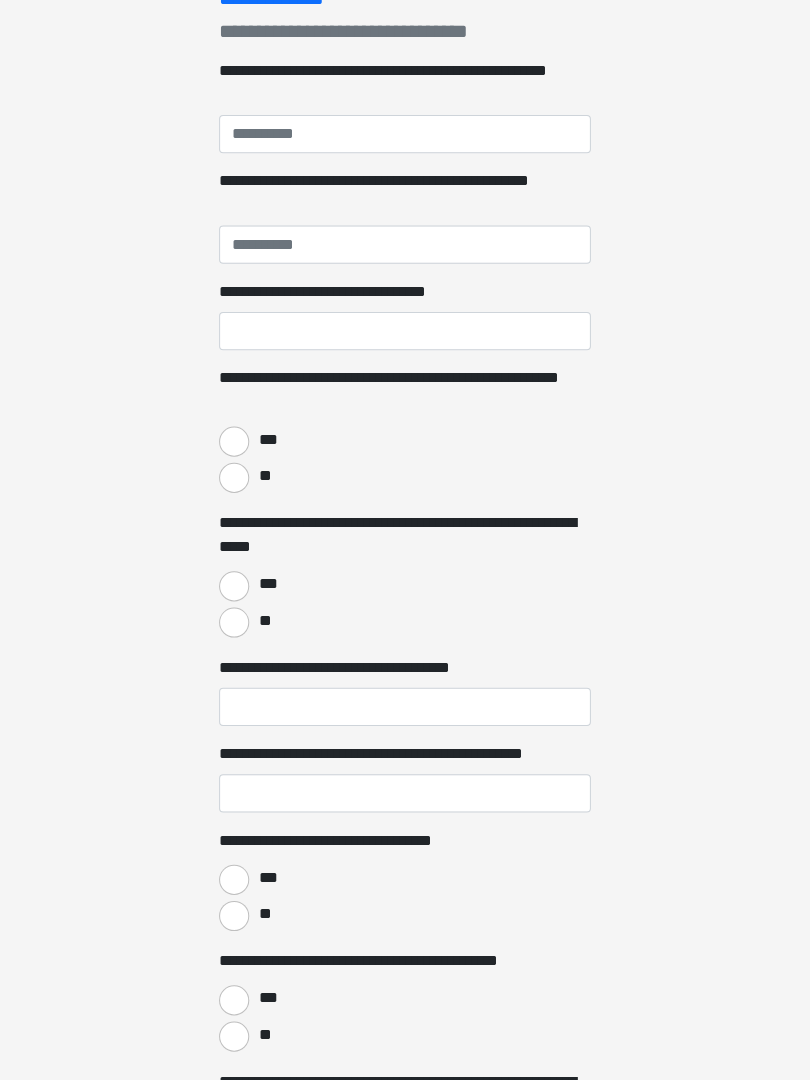 scroll, scrollTop: 0, scrollLeft: 0, axis: both 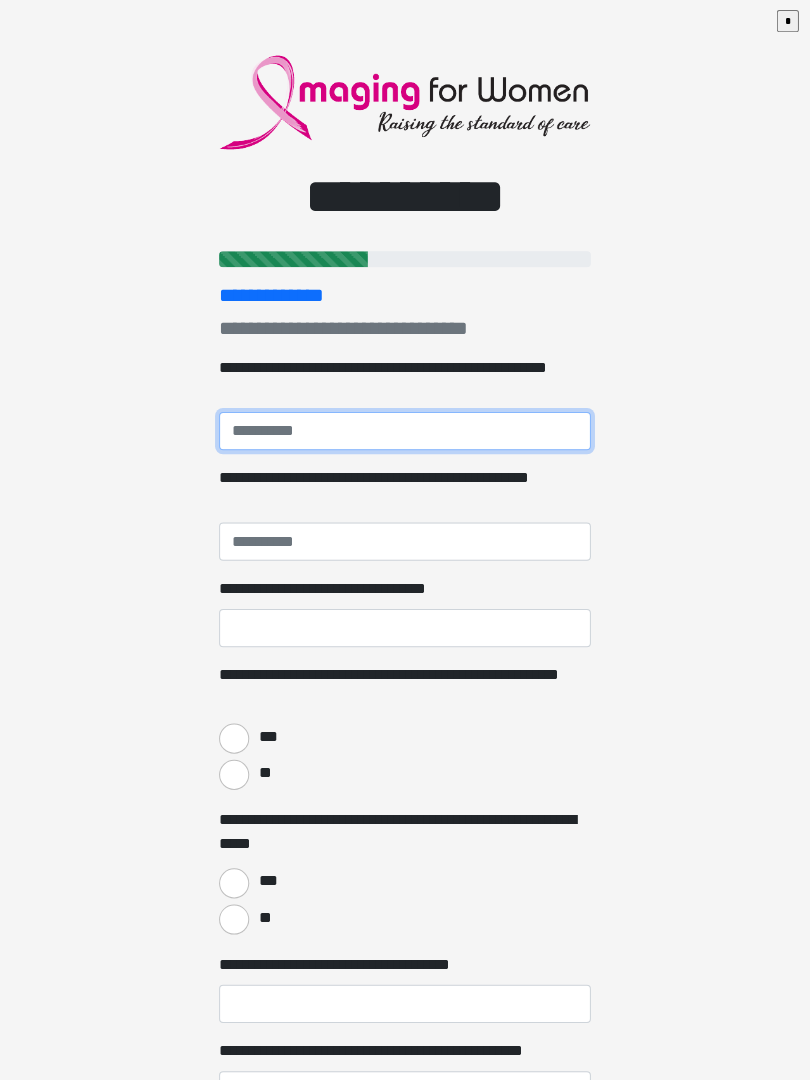 click on "**********" at bounding box center [405, 429] 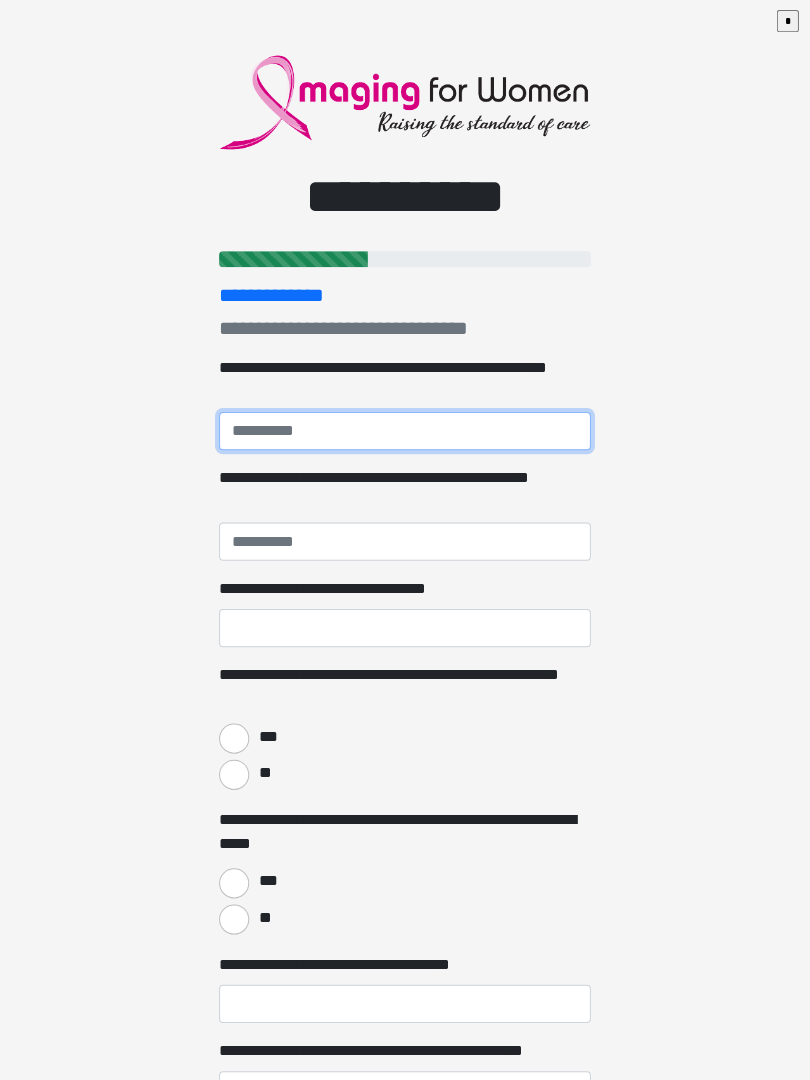 type on "*" 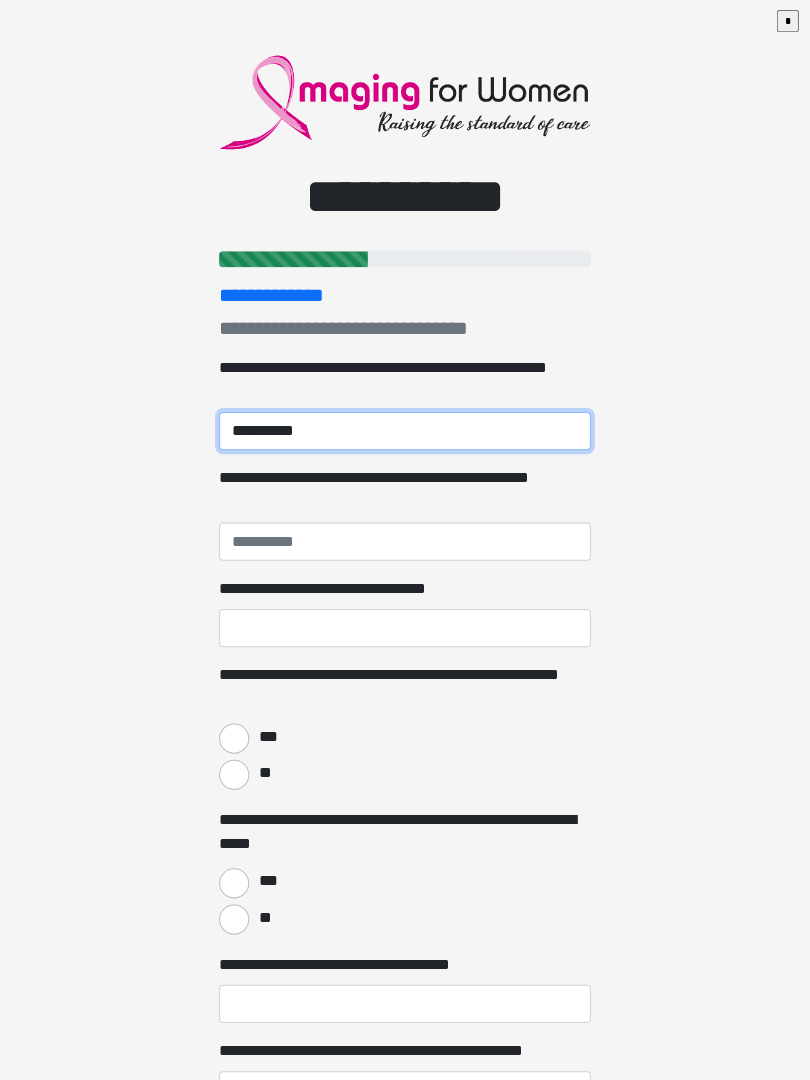 type on "**********" 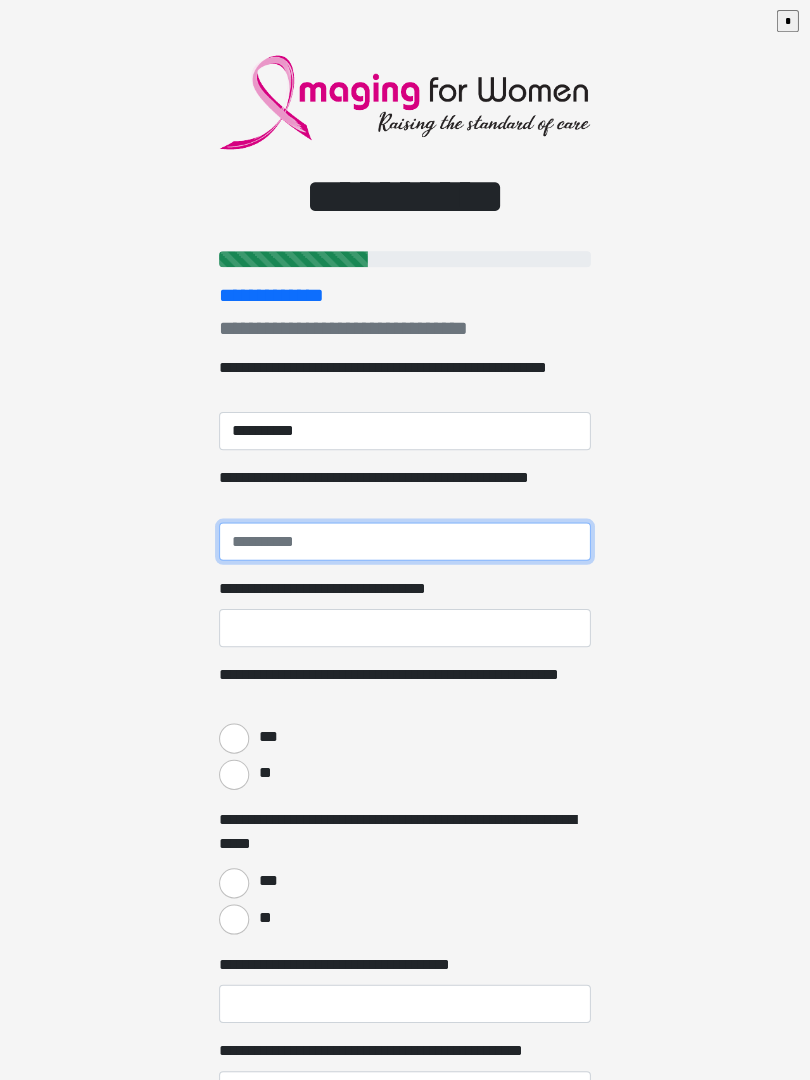 click on "**********" at bounding box center (405, 539) 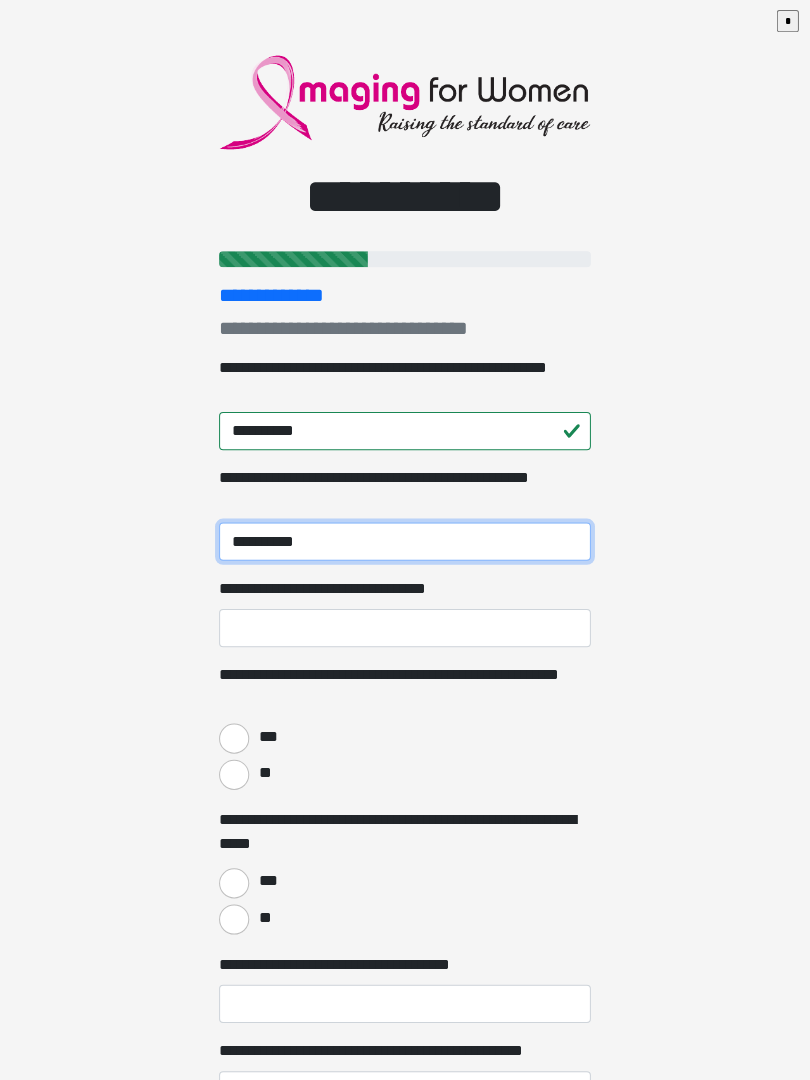 type on "**********" 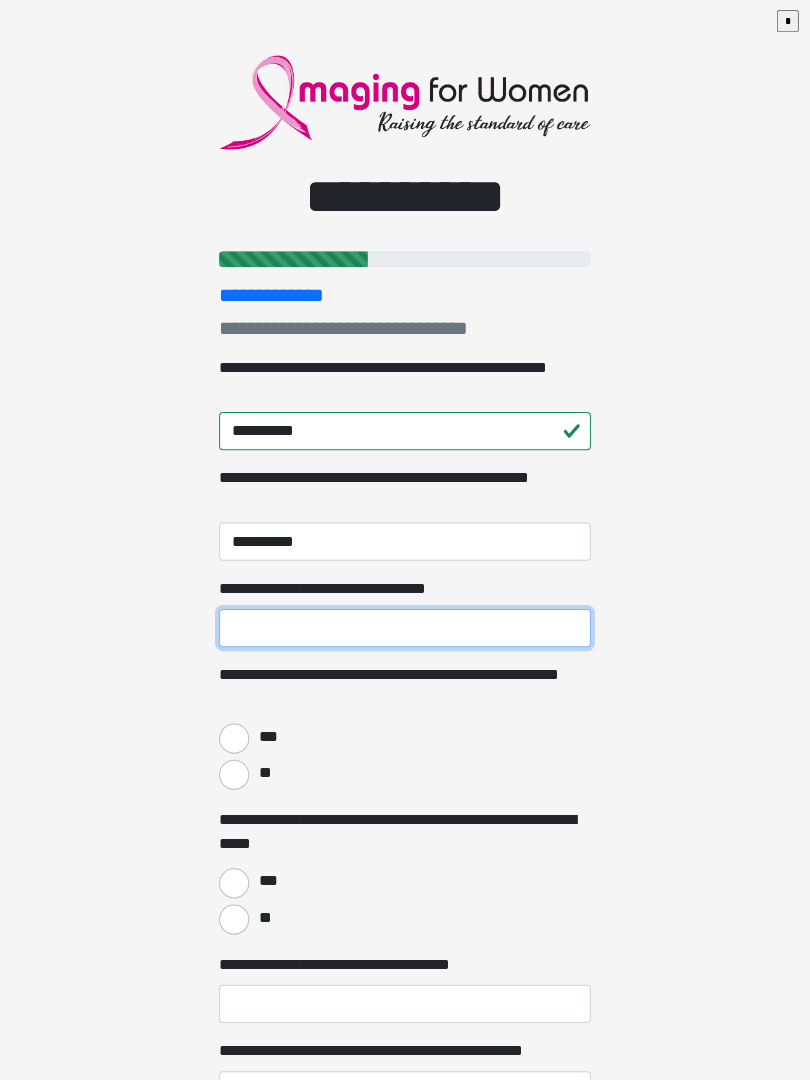 click on "**********" at bounding box center (405, 625) 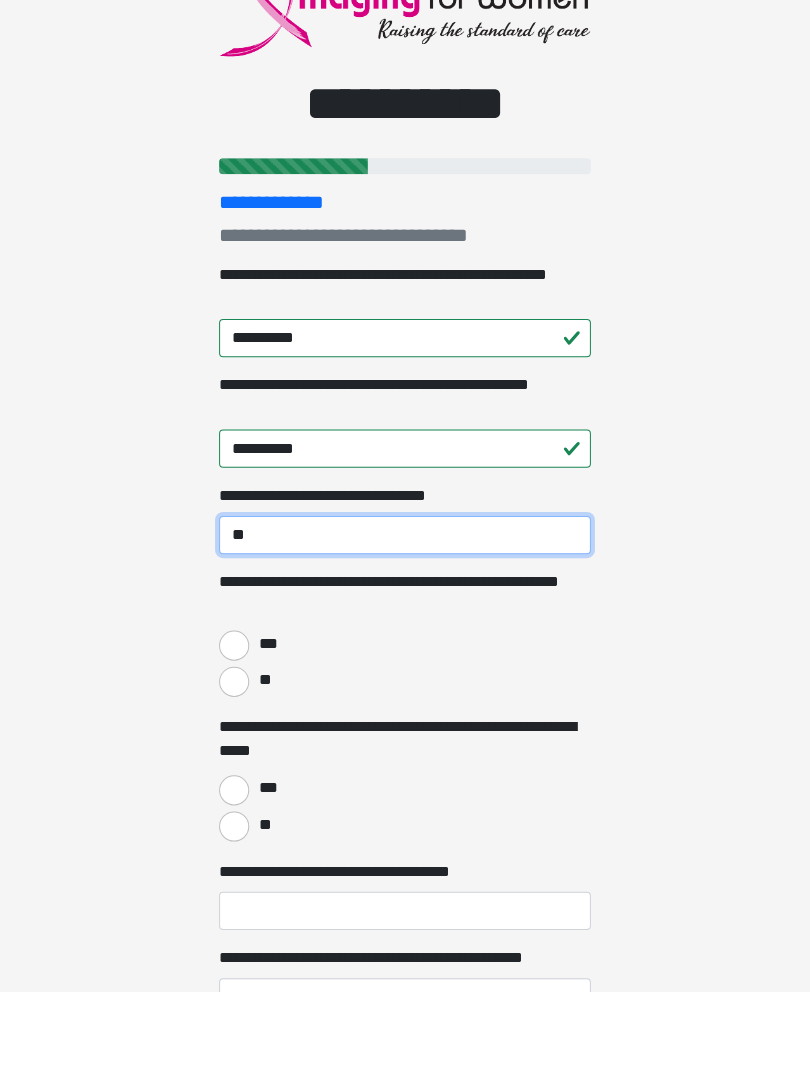 type on "**" 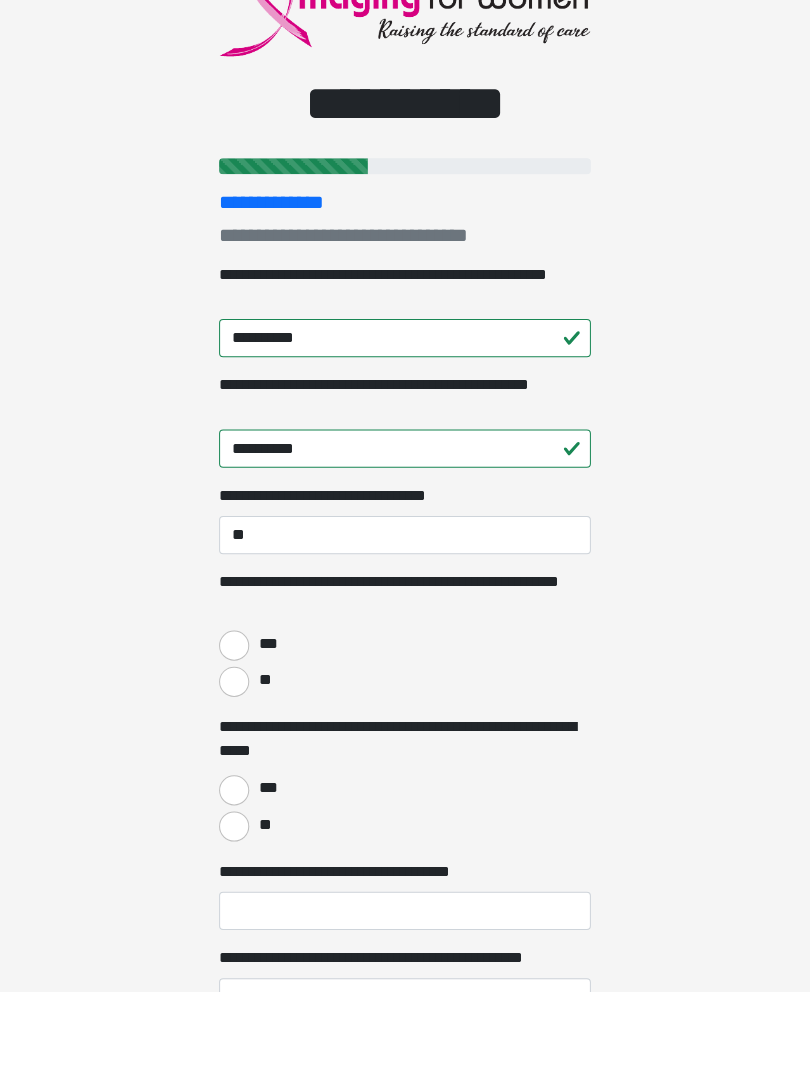 click on "***" at bounding box center (235, 735) 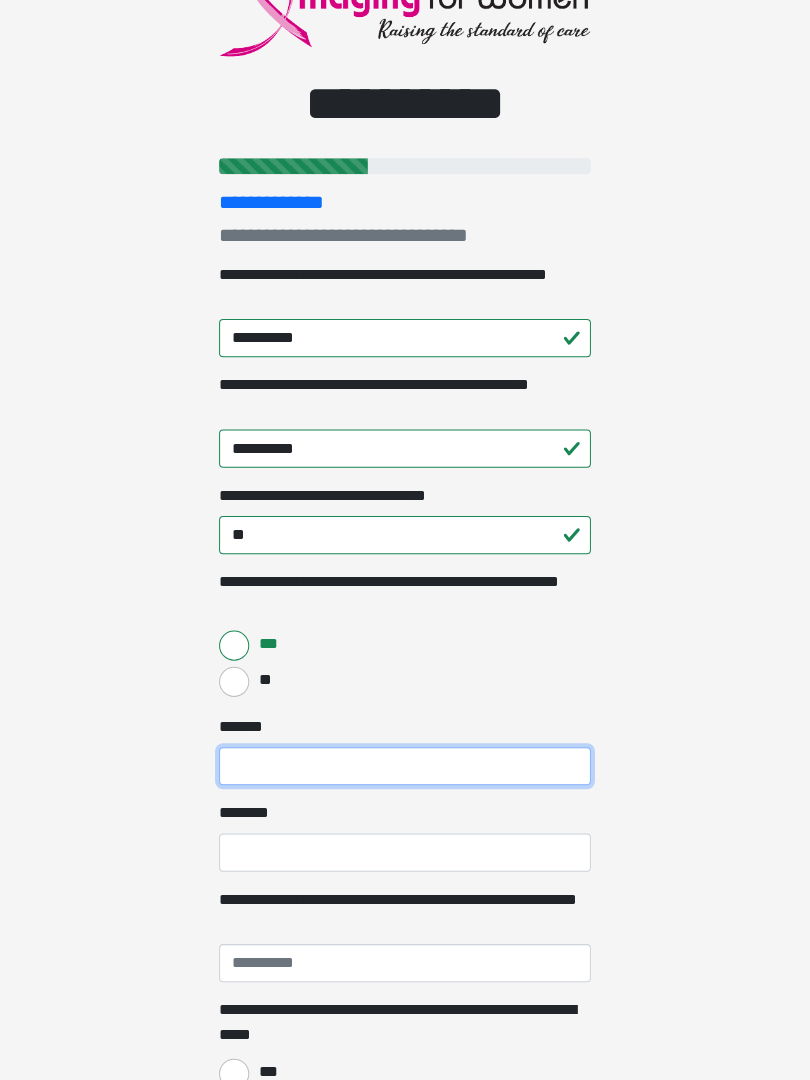 click on "***** *" at bounding box center (405, 767) 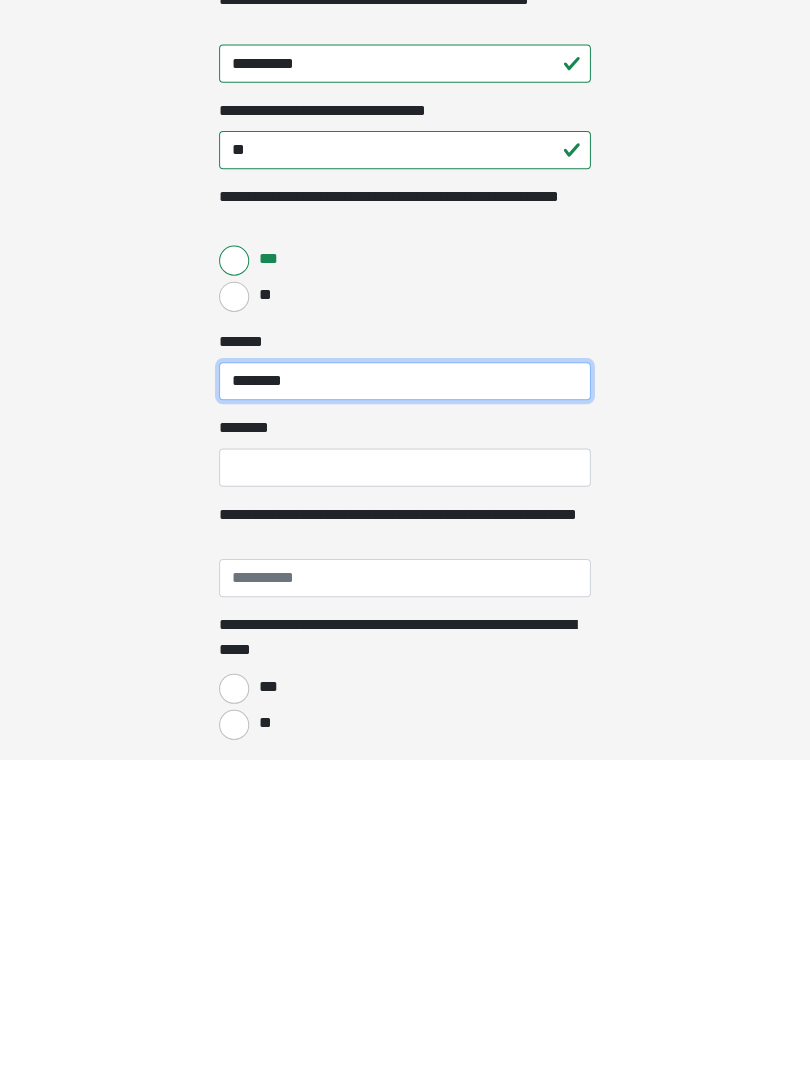 type on "********" 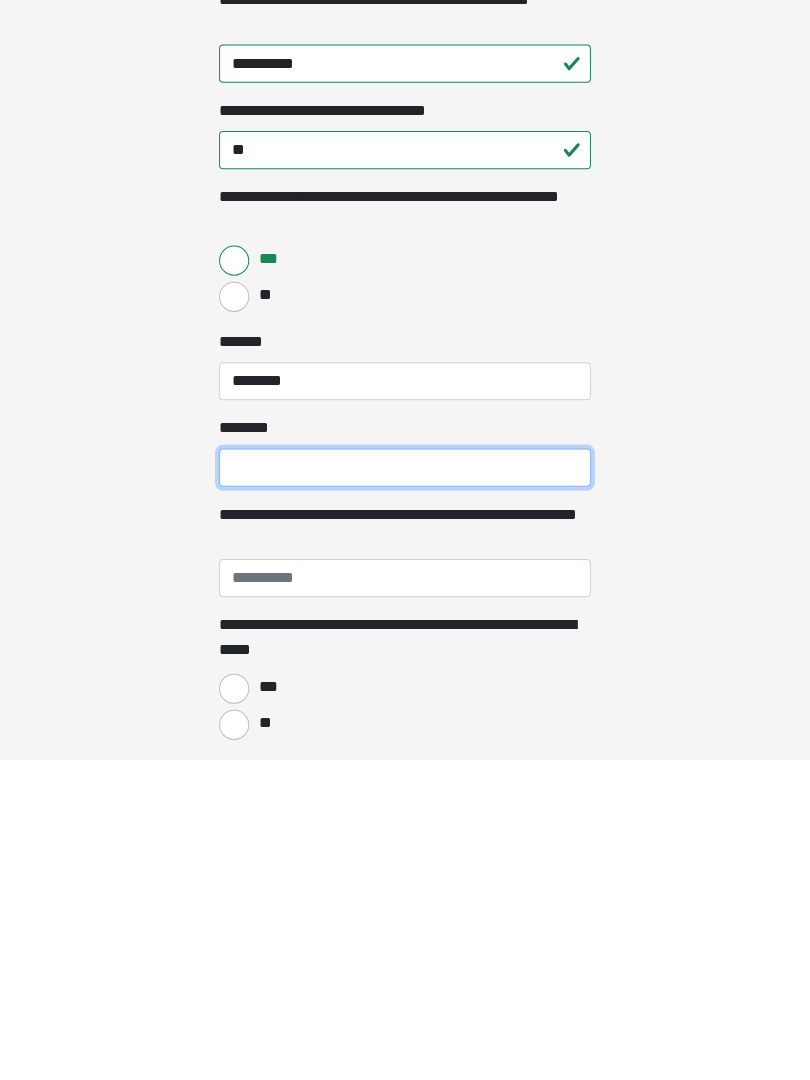 click on "****** *" at bounding box center (405, 789) 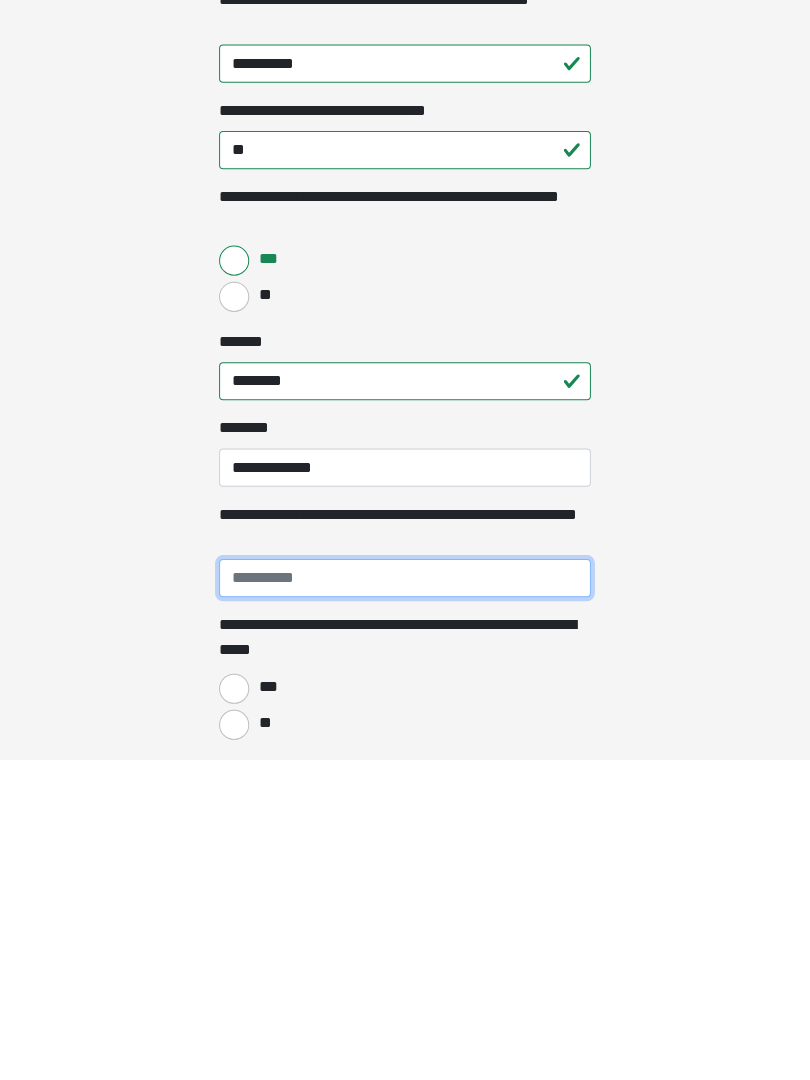 click on "**********" at bounding box center [405, 899] 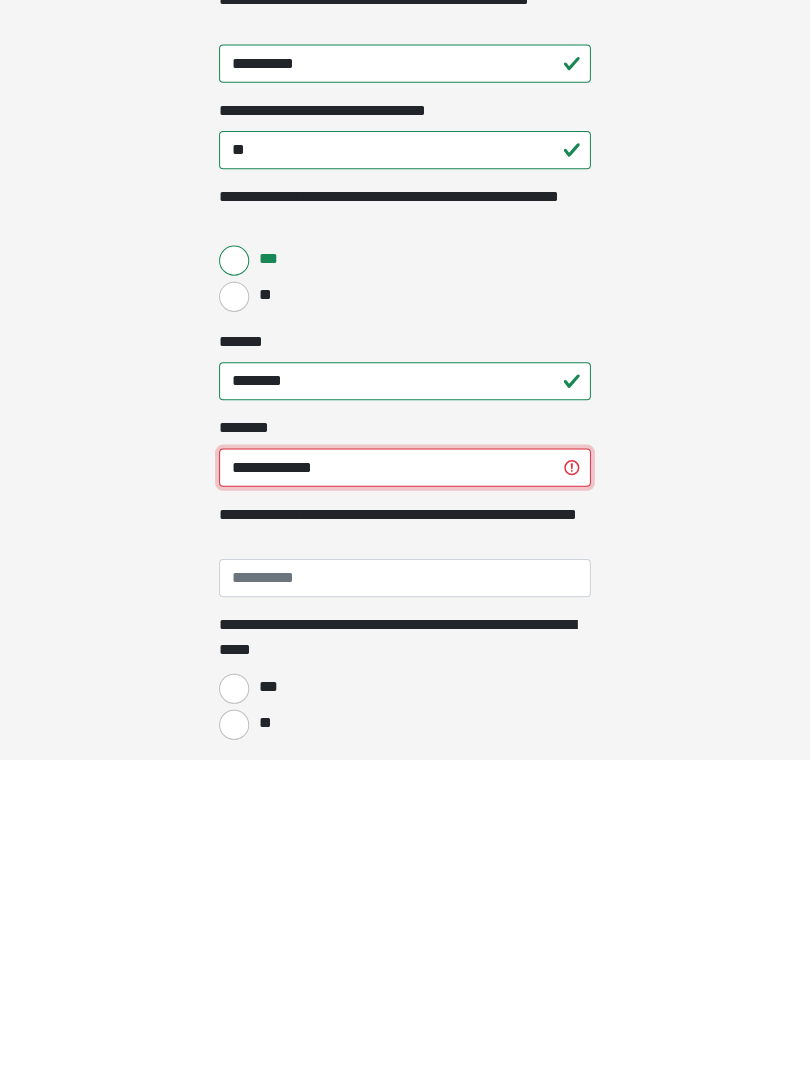 click on "**********" at bounding box center (405, 789) 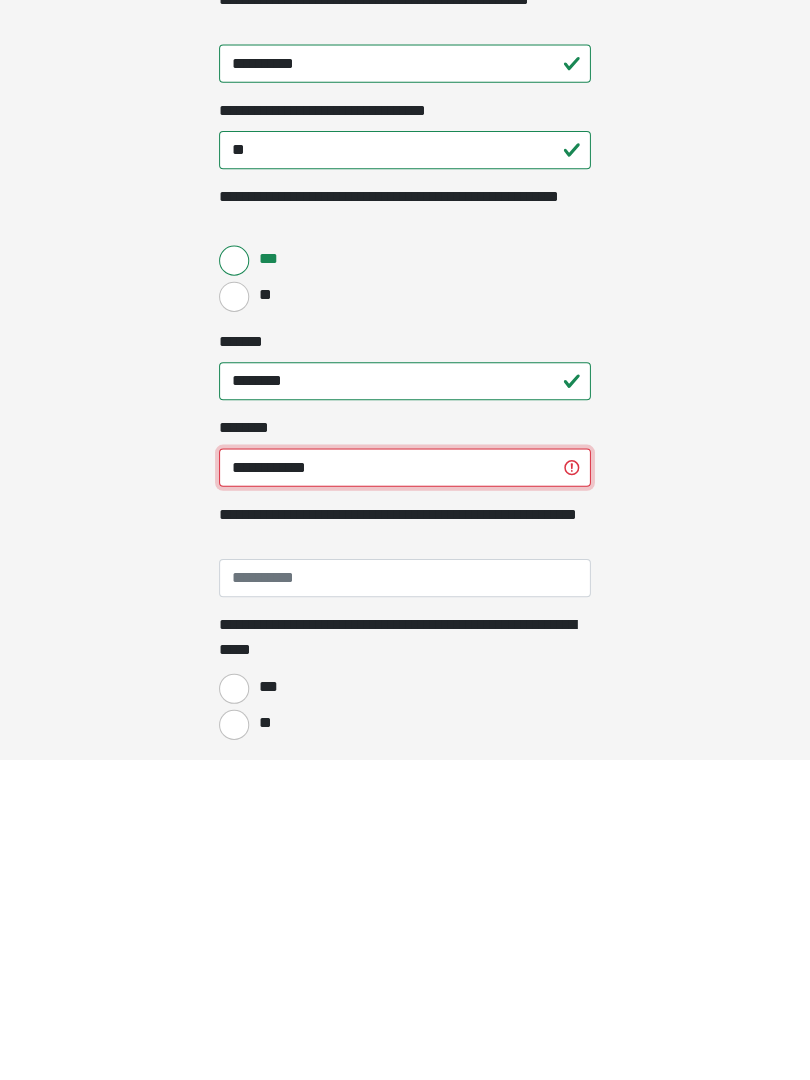 type on "**********" 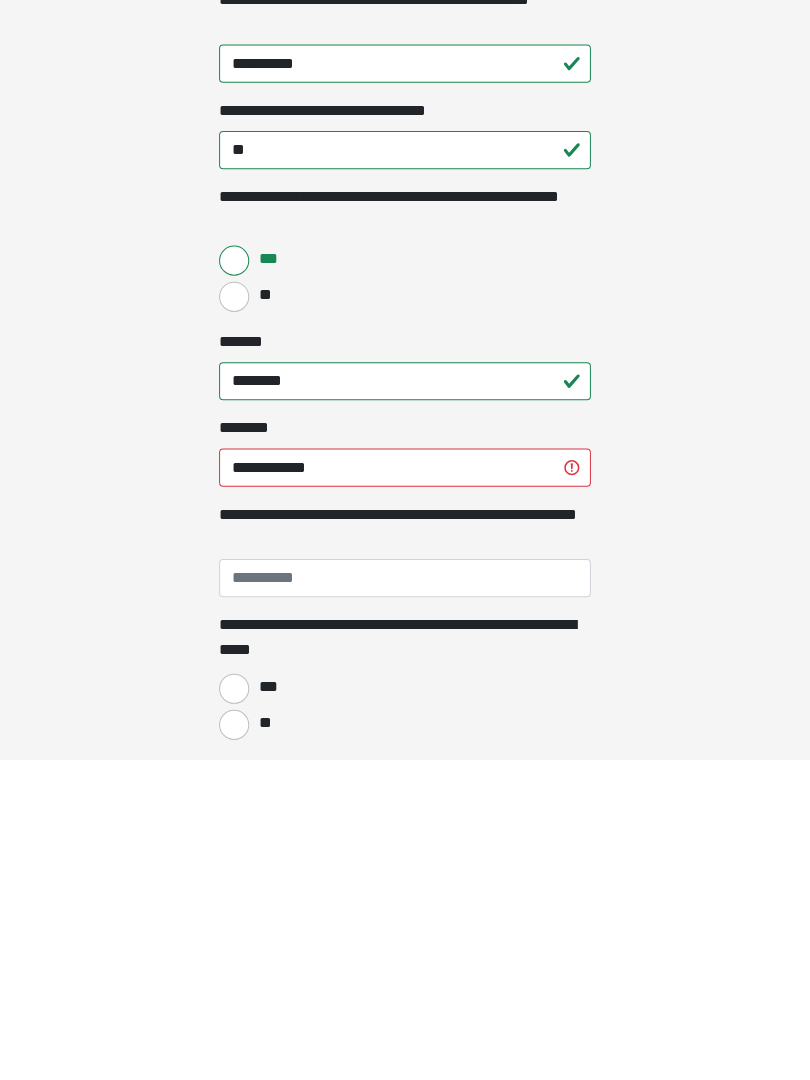 click on "**********" at bounding box center [405, 899] 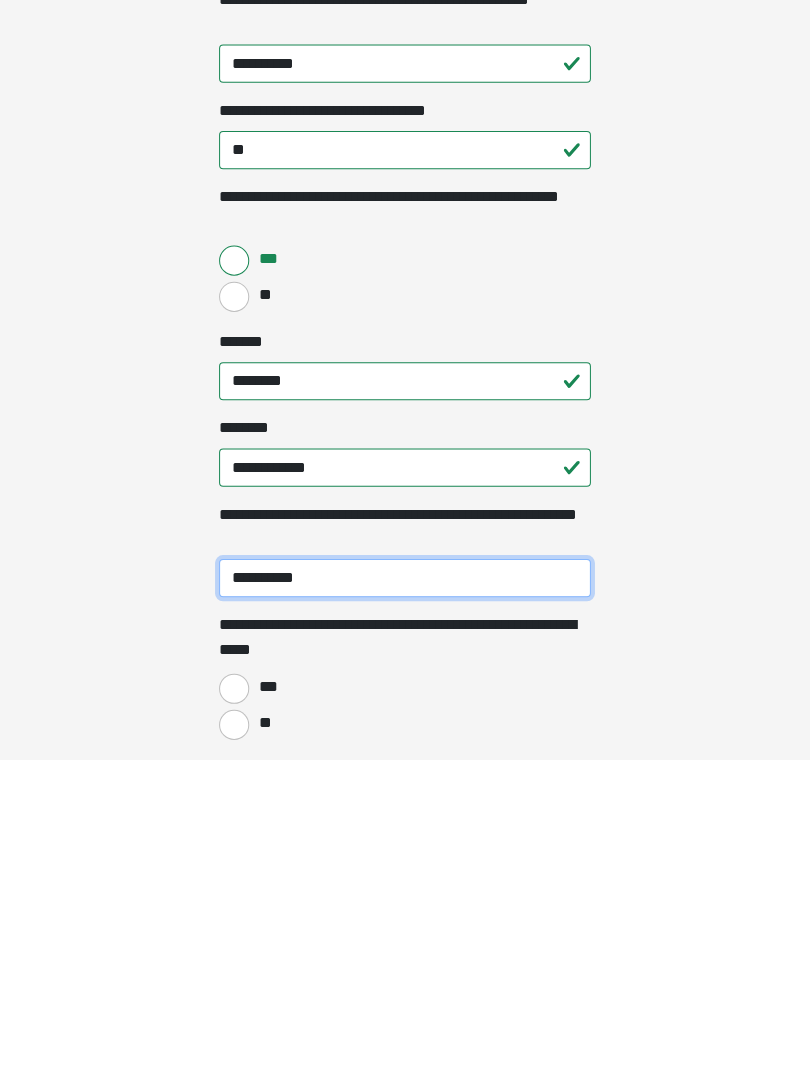 type on "**********" 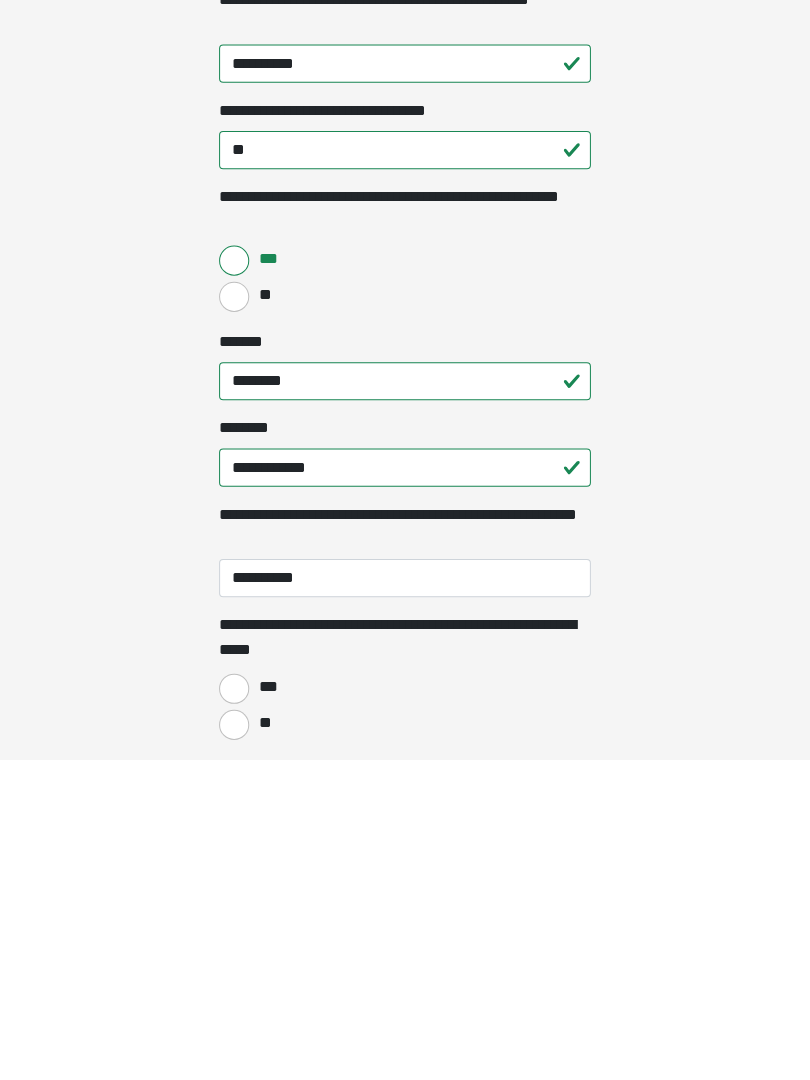 click on "**" at bounding box center [265, 1043] 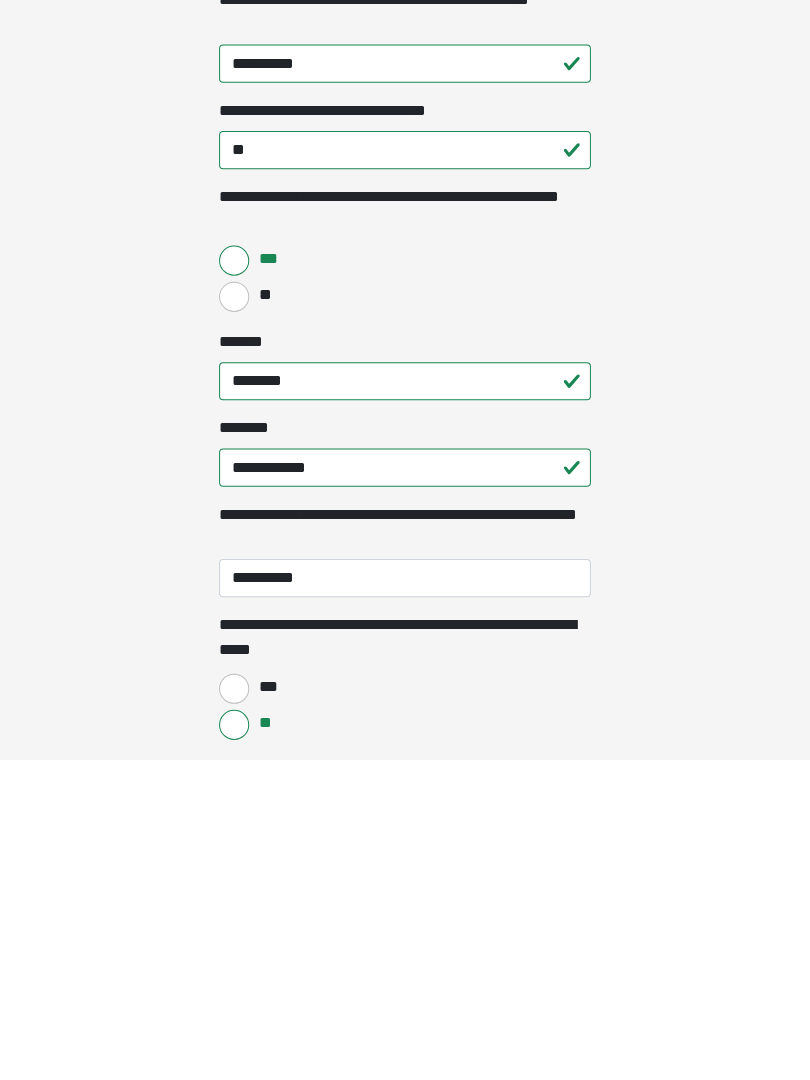 scroll, scrollTop: 471, scrollLeft: 0, axis: vertical 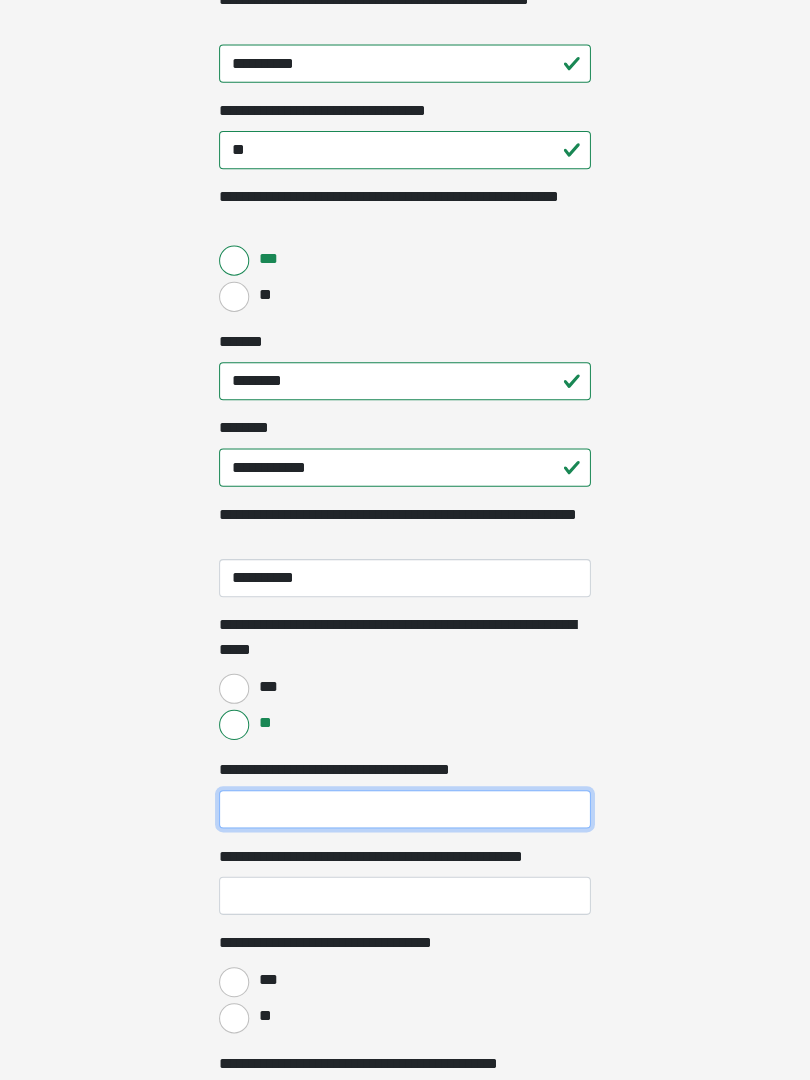 click on "**********" at bounding box center [405, 810] 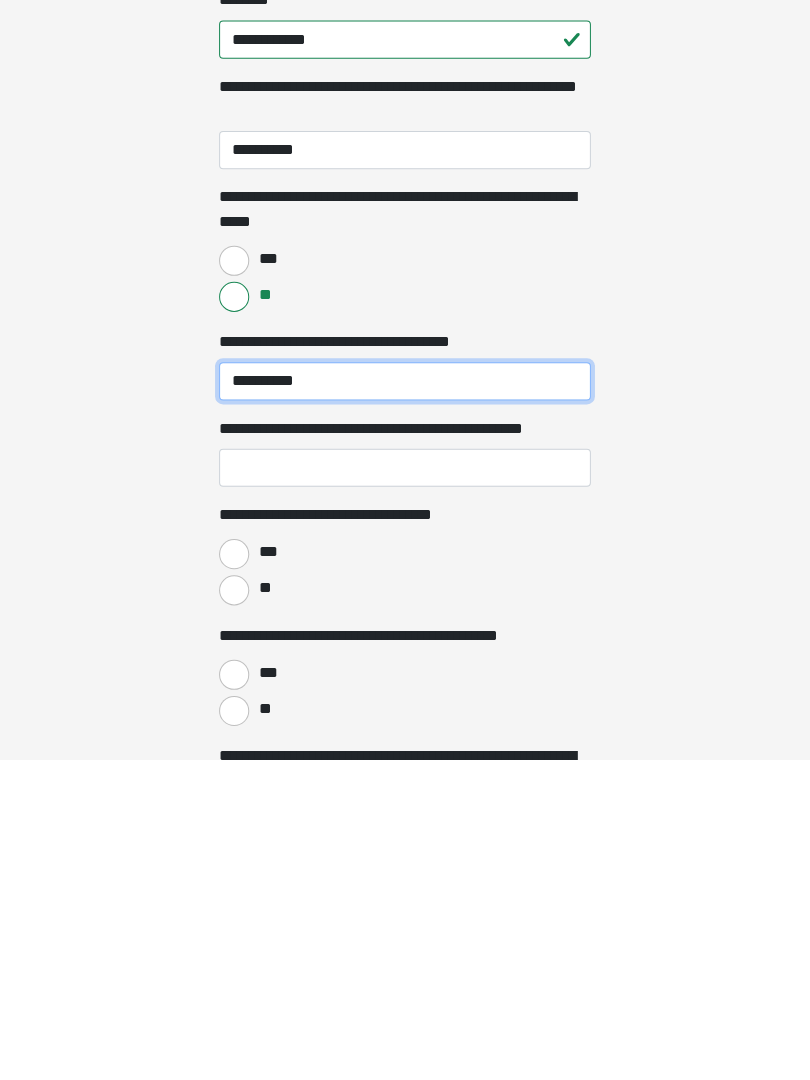 type on "**********" 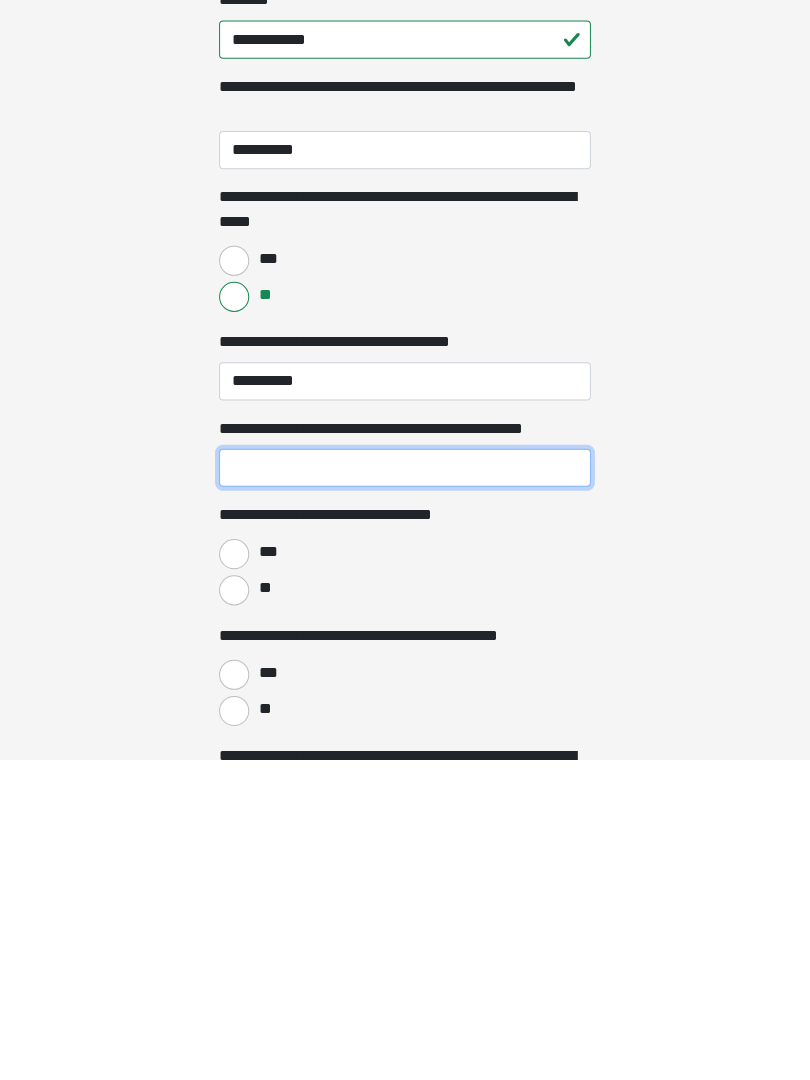 click on "**********" at bounding box center [405, 789] 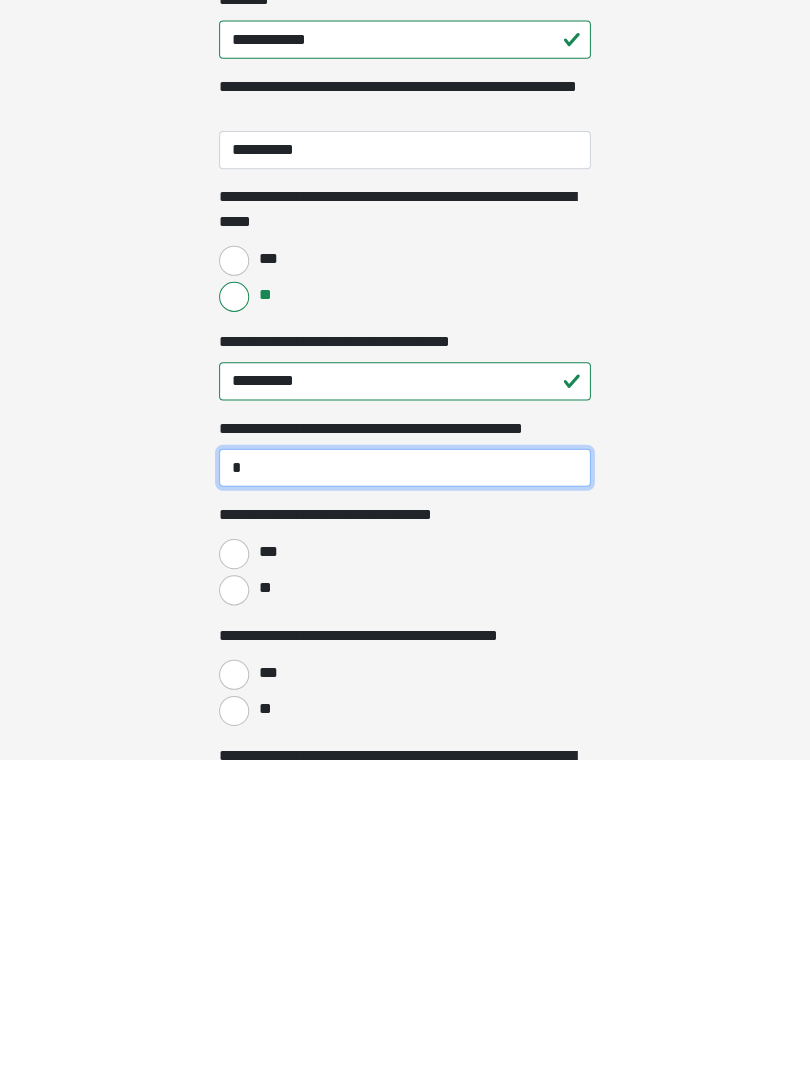 type on "*" 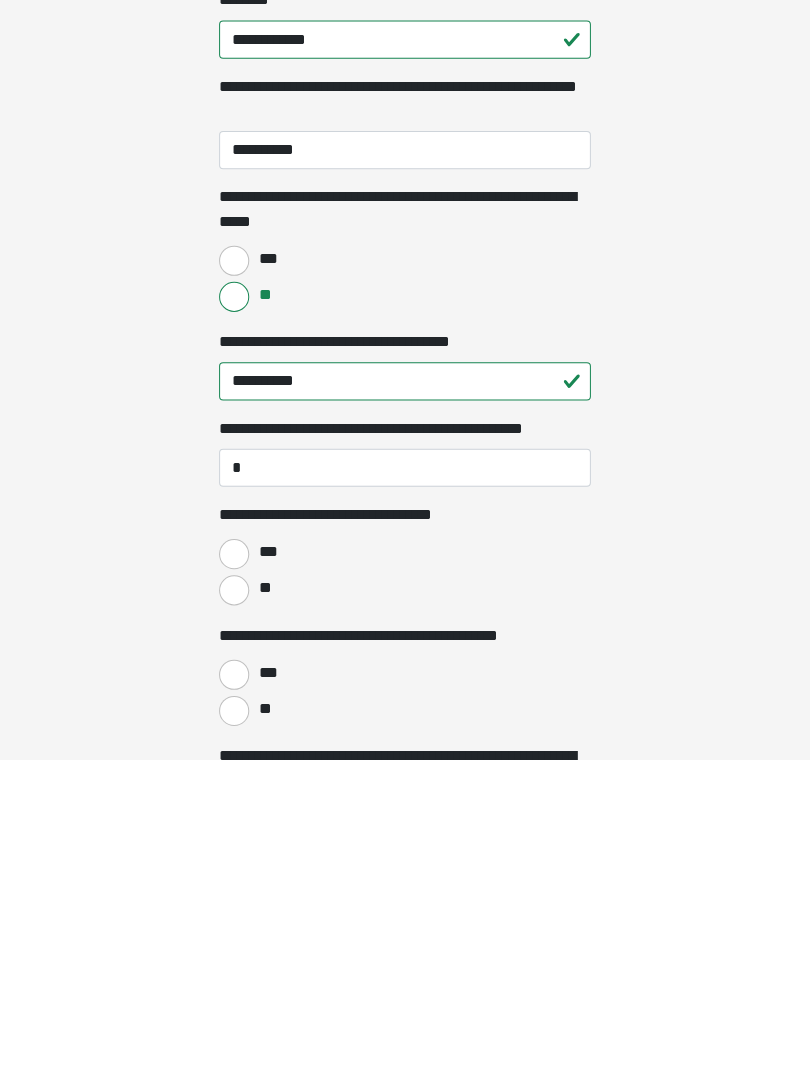 click on "**" at bounding box center (265, 909) 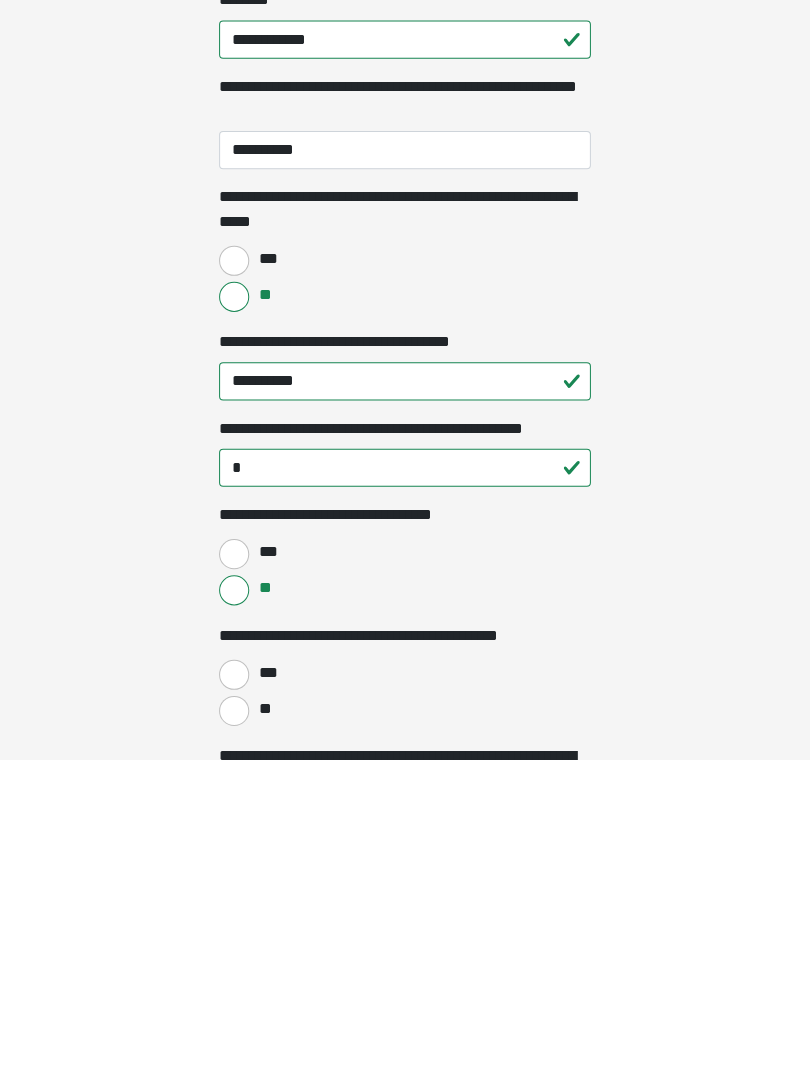 scroll, scrollTop: 898, scrollLeft: 0, axis: vertical 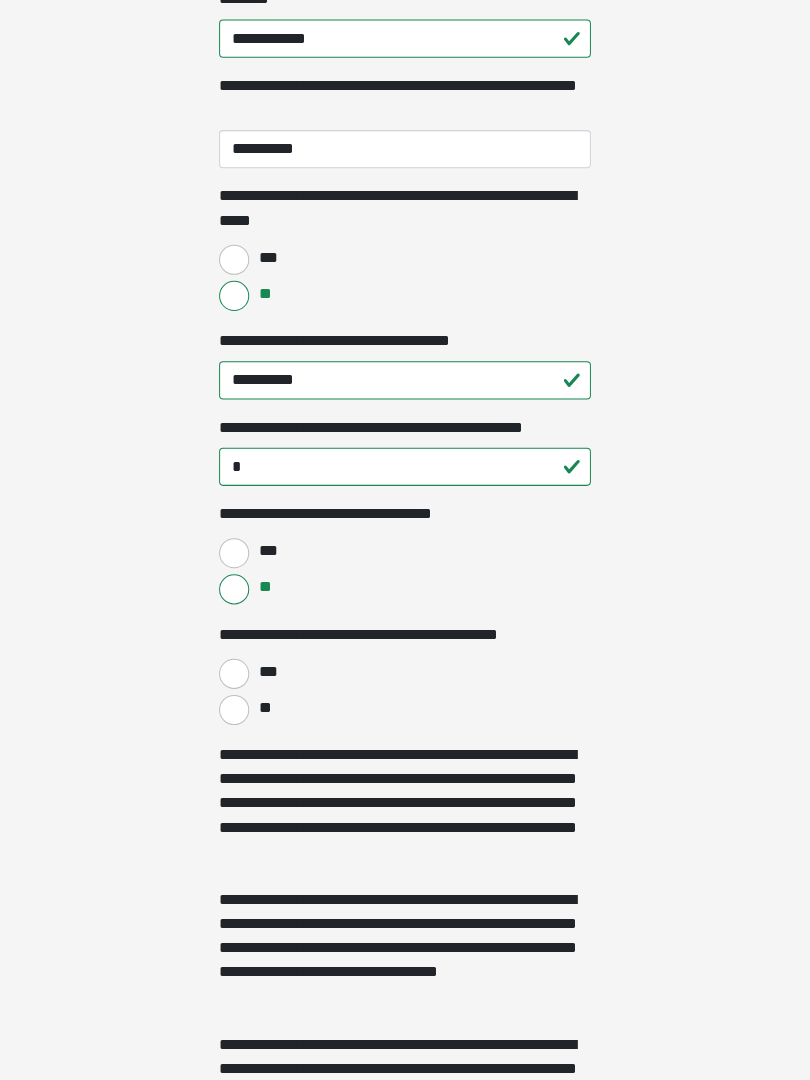 click on "**" at bounding box center [265, 709] 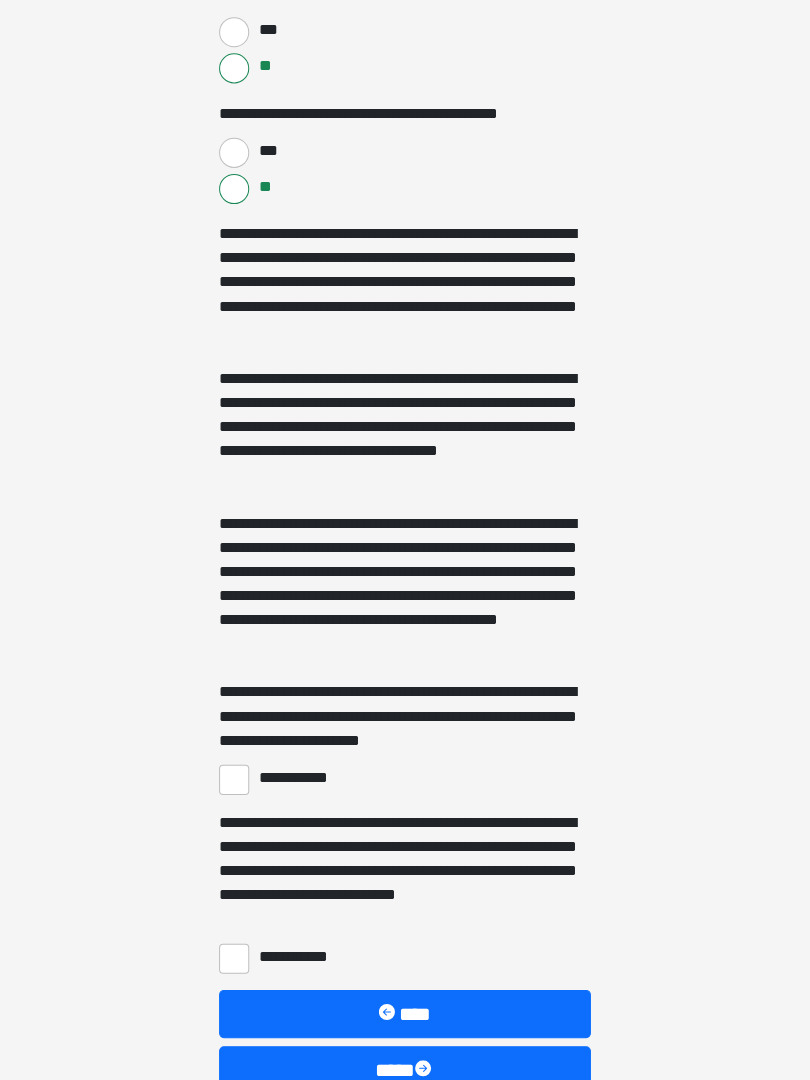 scroll, scrollTop: 1417, scrollLeft: 0, axis: vertical 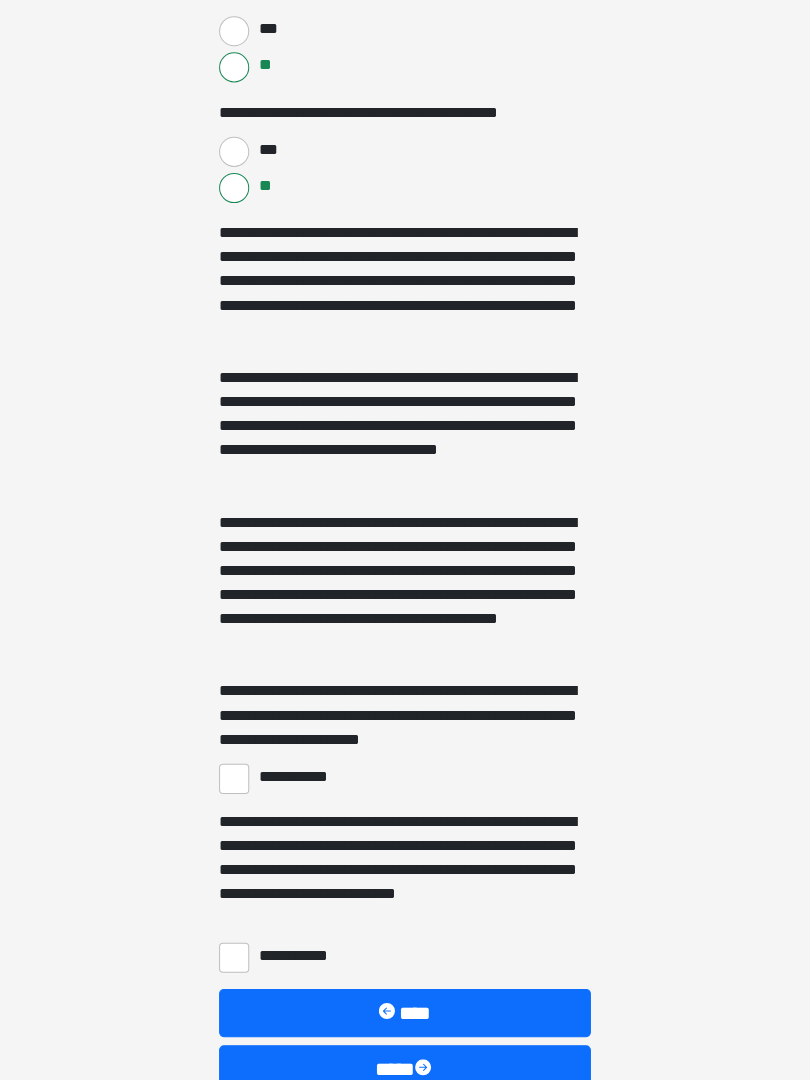 click on "**********" at bounding box center [303, 778] 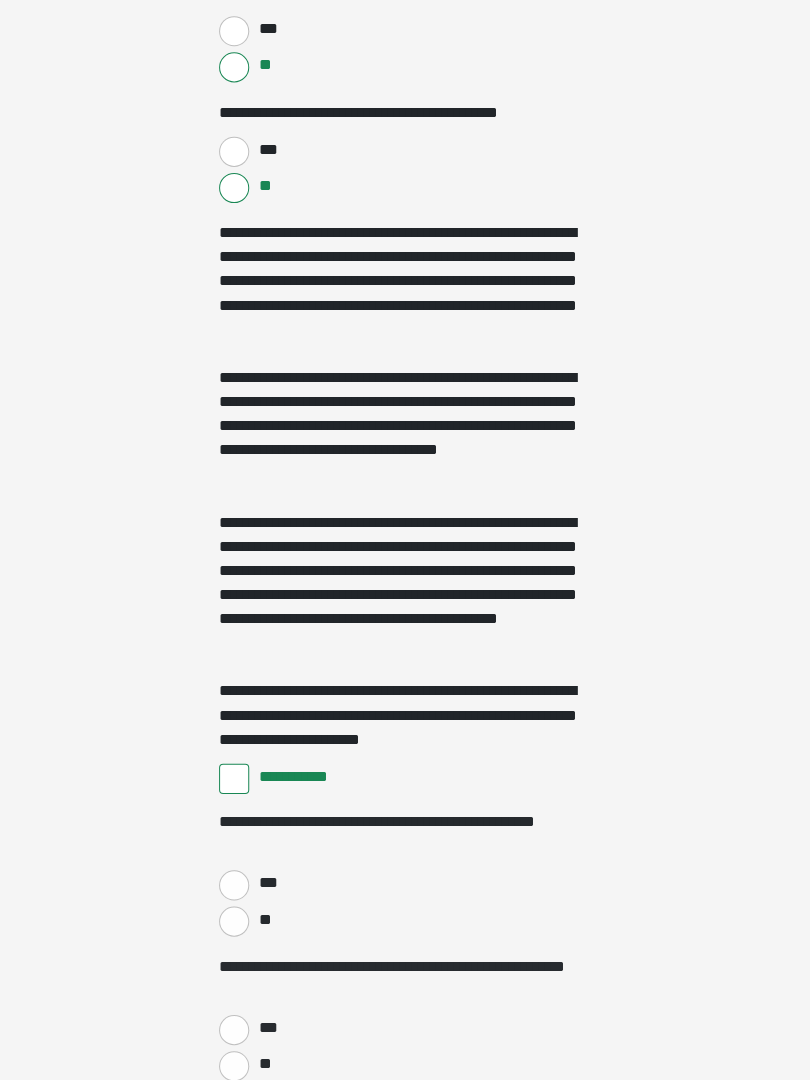 click on "**********" at bounding box center (303, 778) 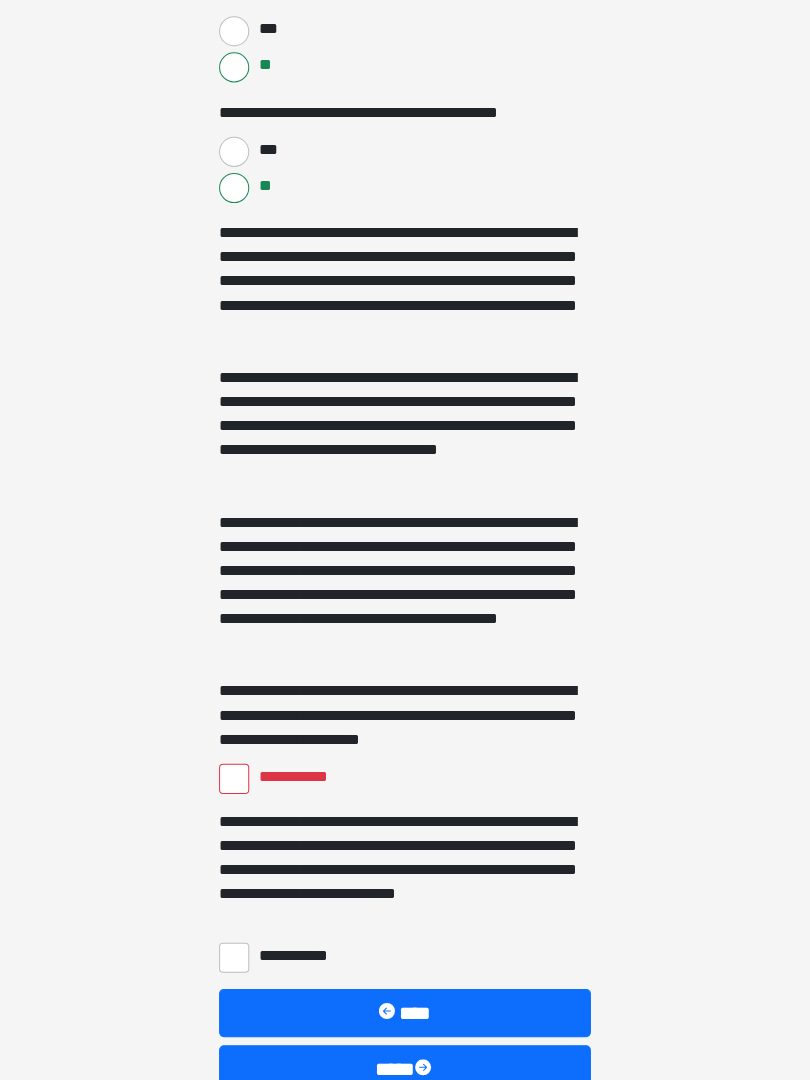 click on "**********" at bounding box center [303, 778] 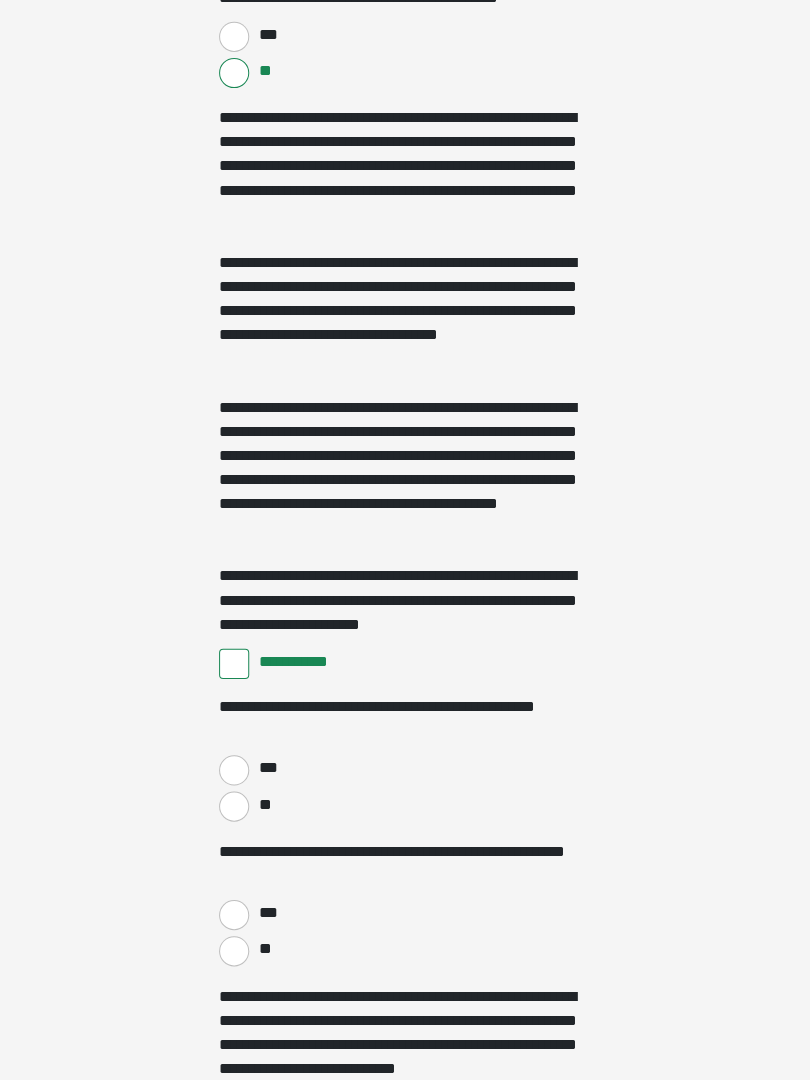 scroll, scrollTop: 1545, scrollLeft: 0, axis: vertical 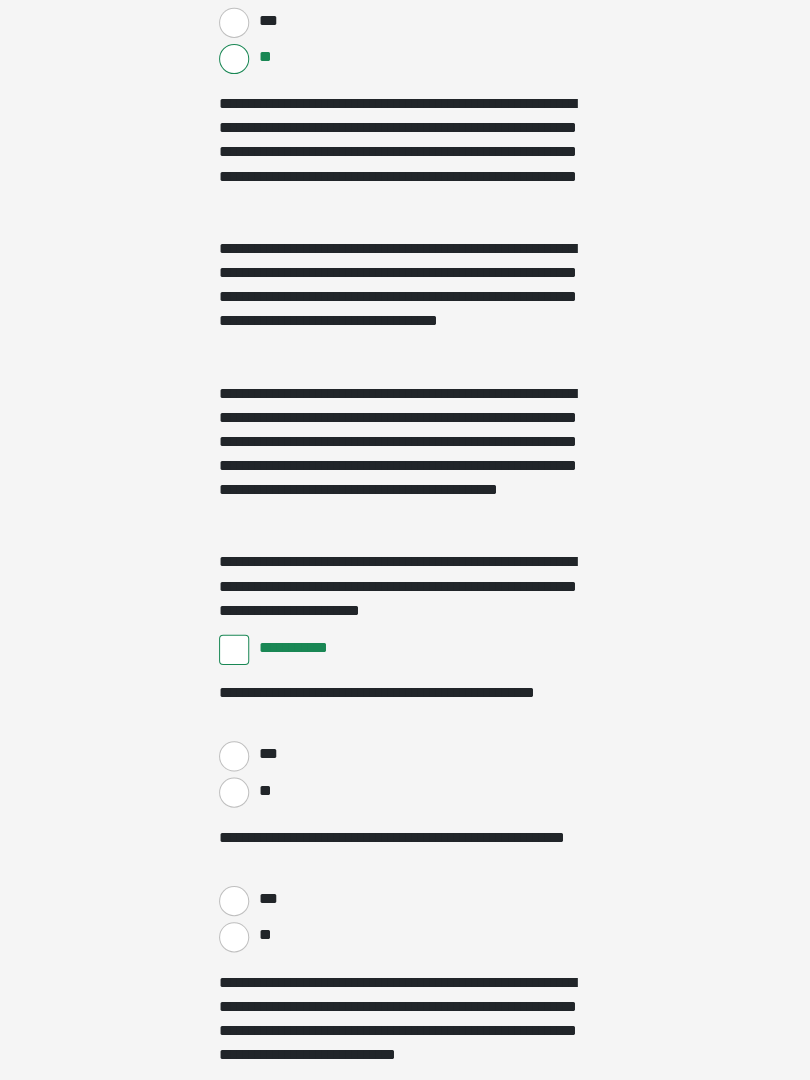 click on "***" at bounding box center (268, 756) 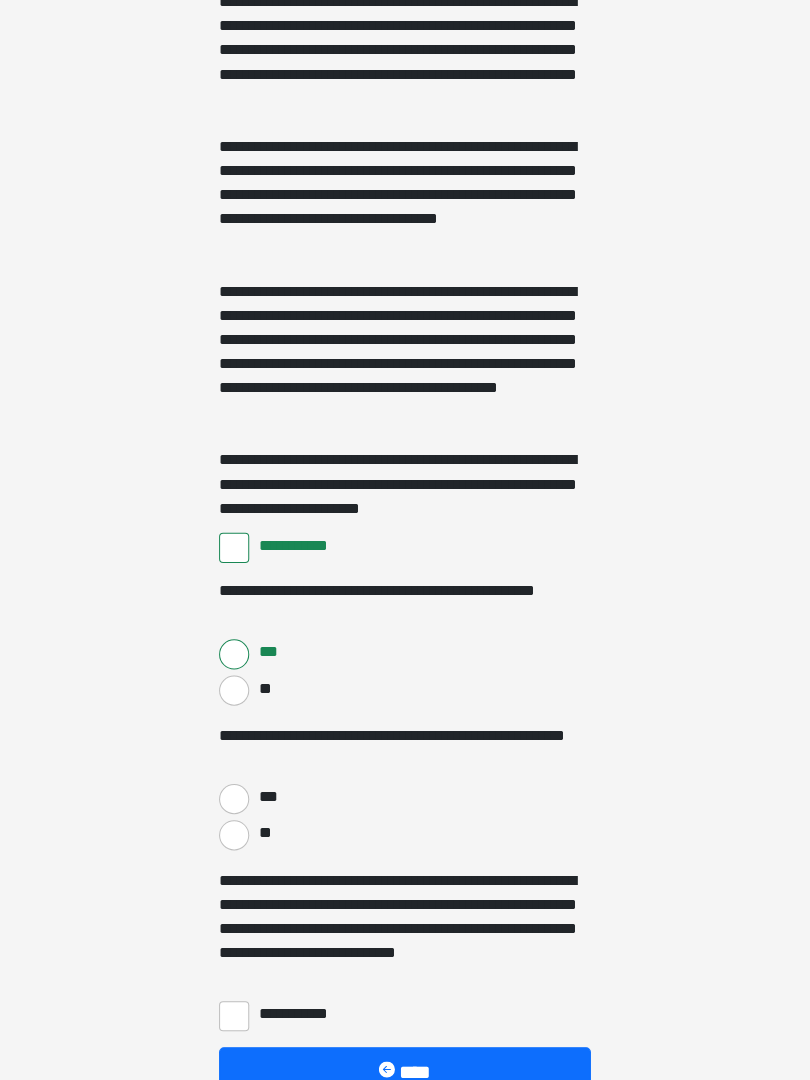 scroll, scrollTop: 1649, scrollLeft: 0, axis: vertical 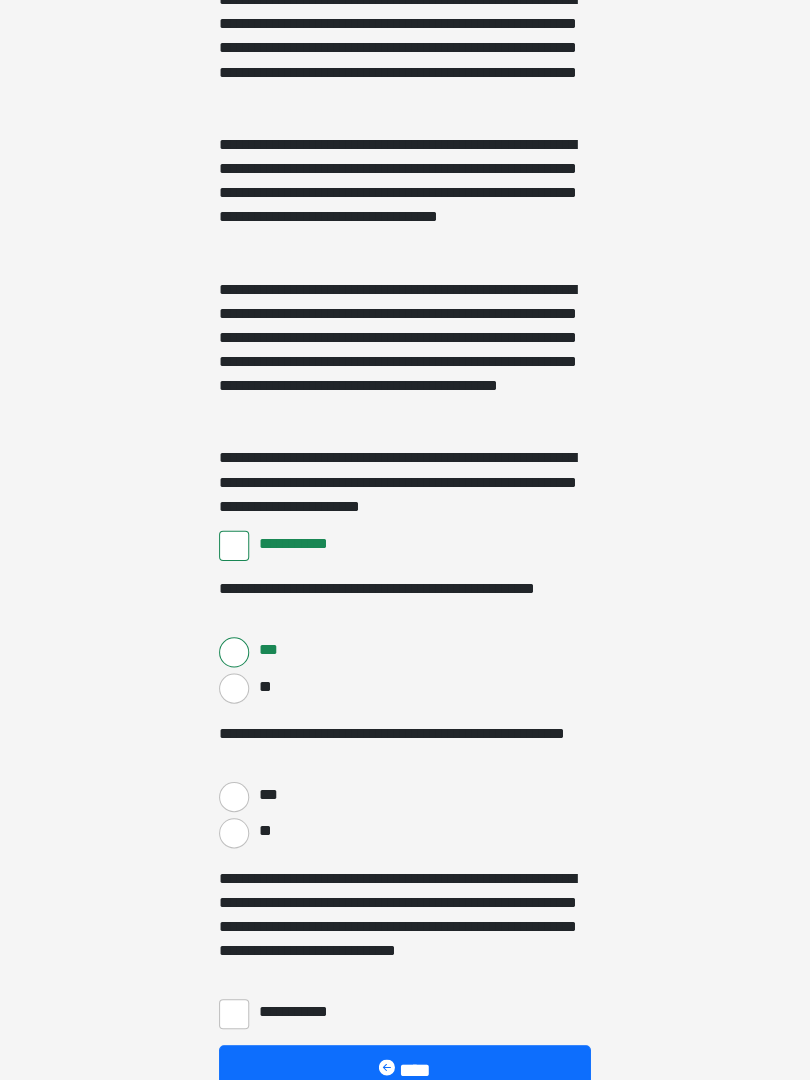 click on "***" at bounding box center (268, 796) 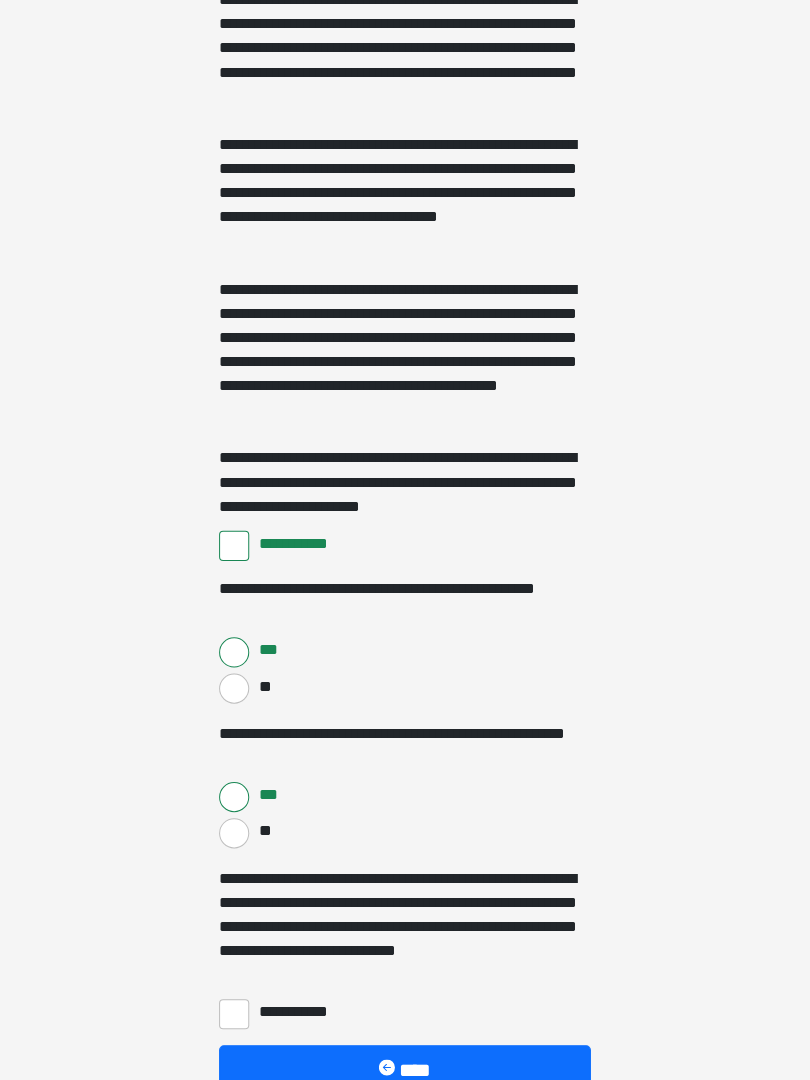 click on "**" at bounding box center (265, 832) 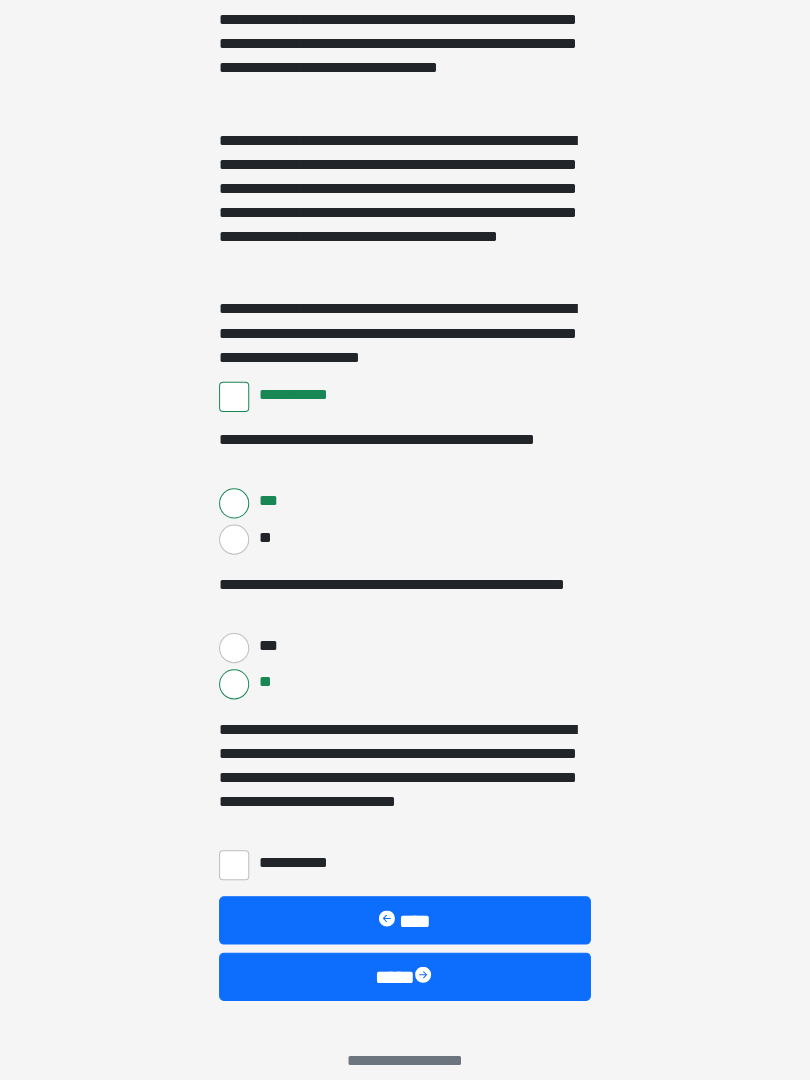 scroll, scrollTop: 1797, scrollLeft: 0, axis: vertical 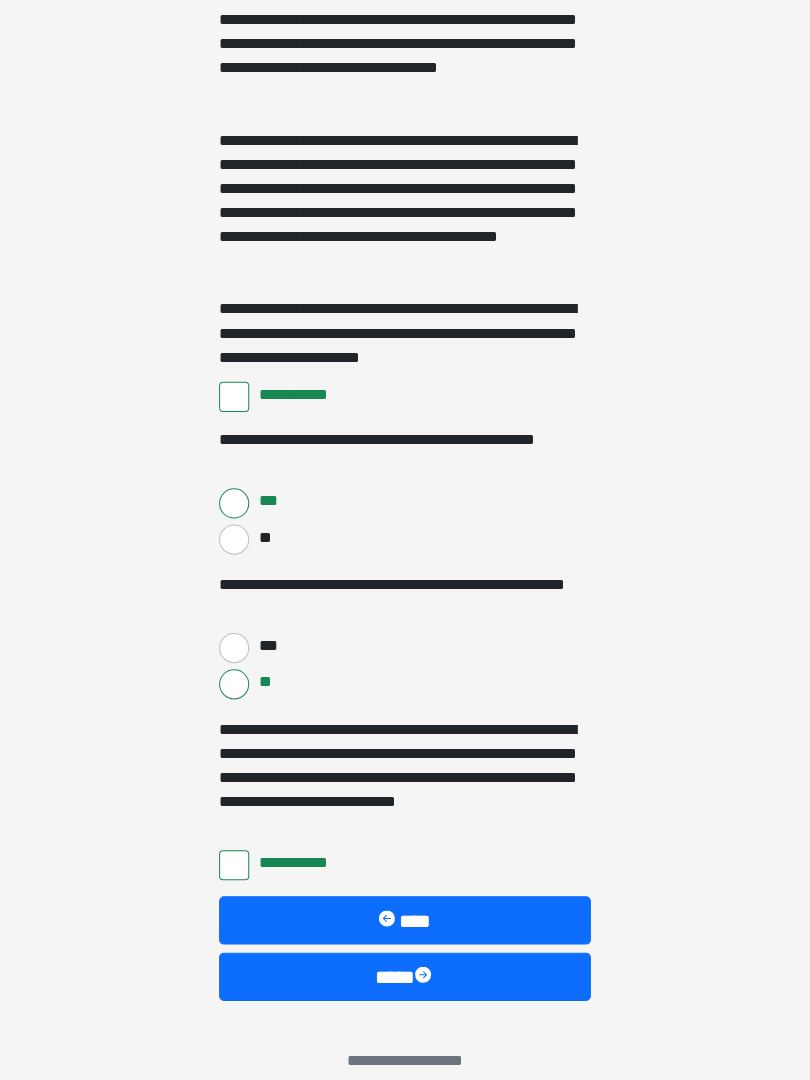 click on "****" at bounding box center [405, 977] 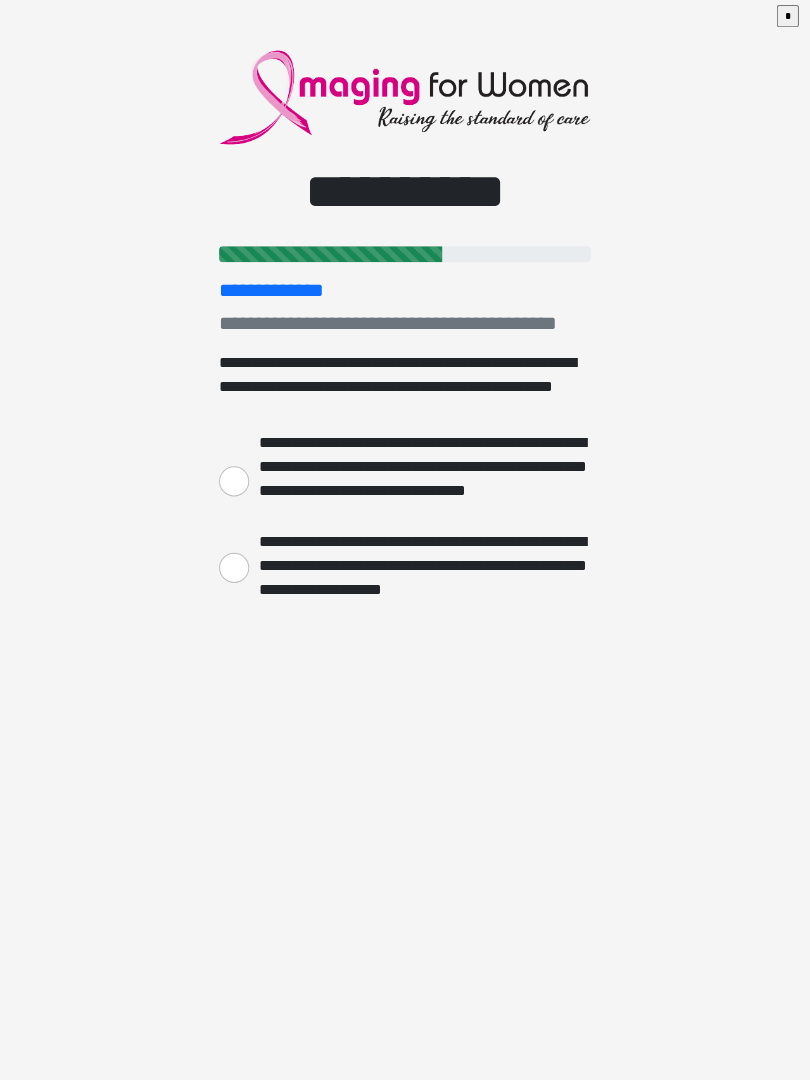 scroll, scrollTop: 0, scrollLeft: 0, axis: both 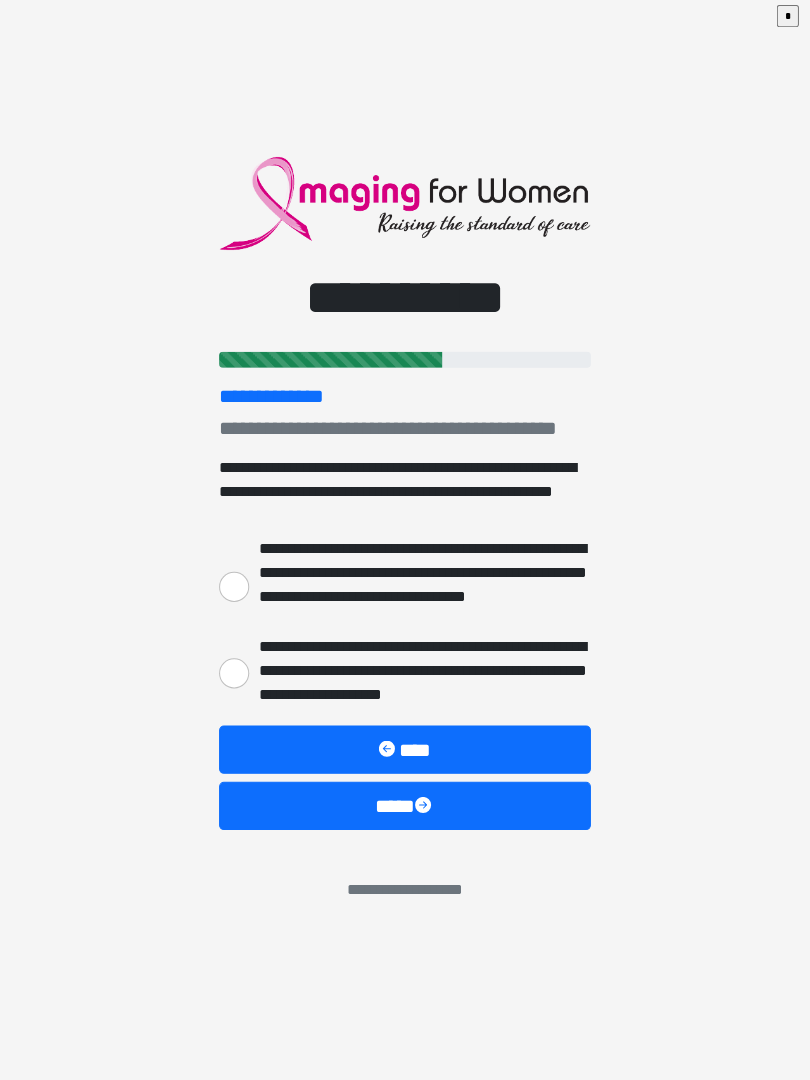 click on "**********" at bounding box center (420, 673) 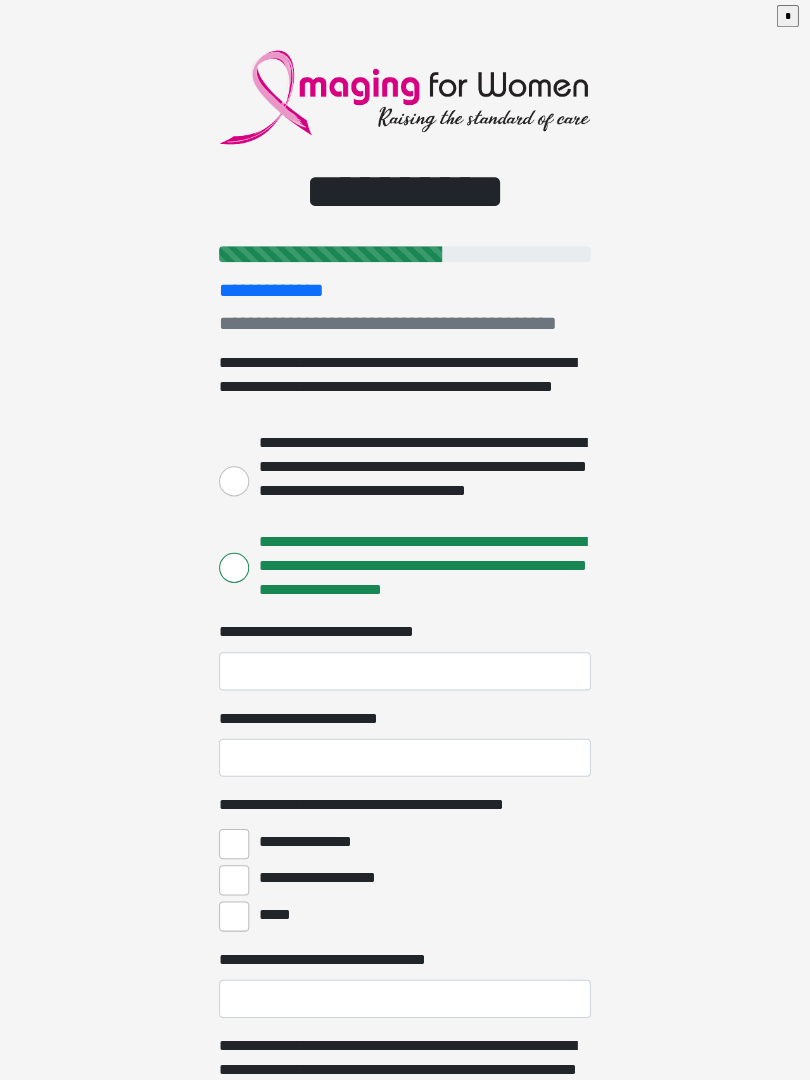 click on "**********" at bounding box center [420, 482] 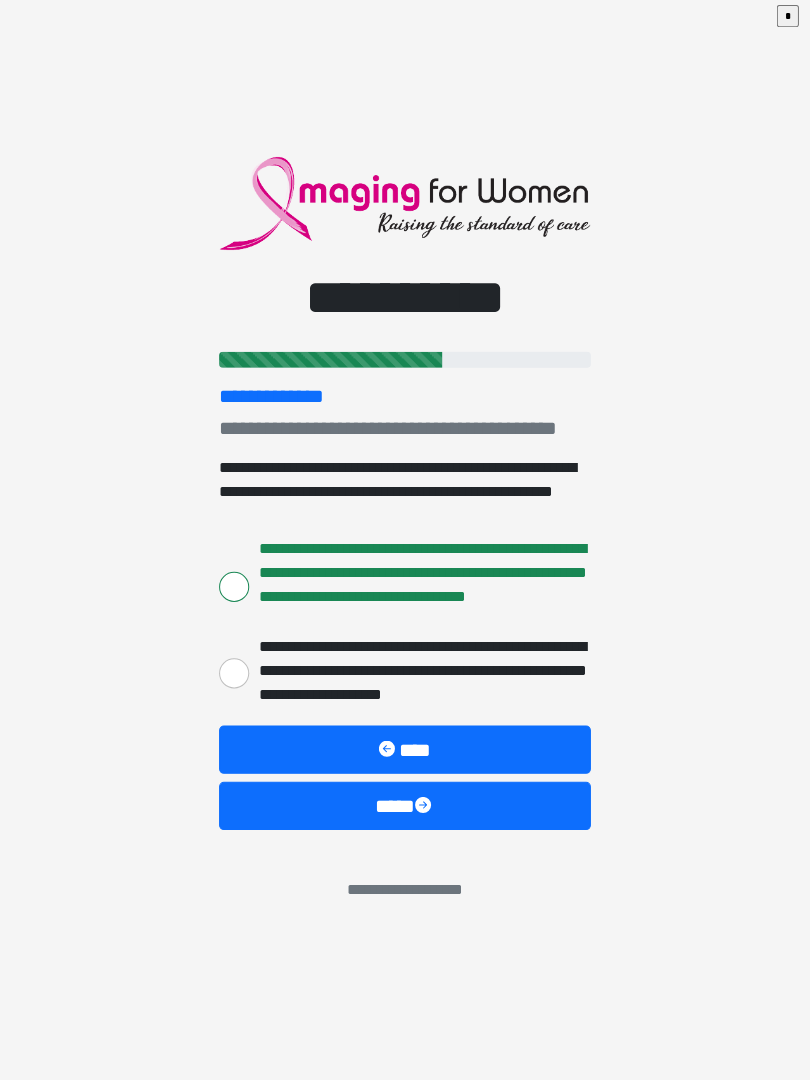 click on "****" at bounding box center (405, 807) 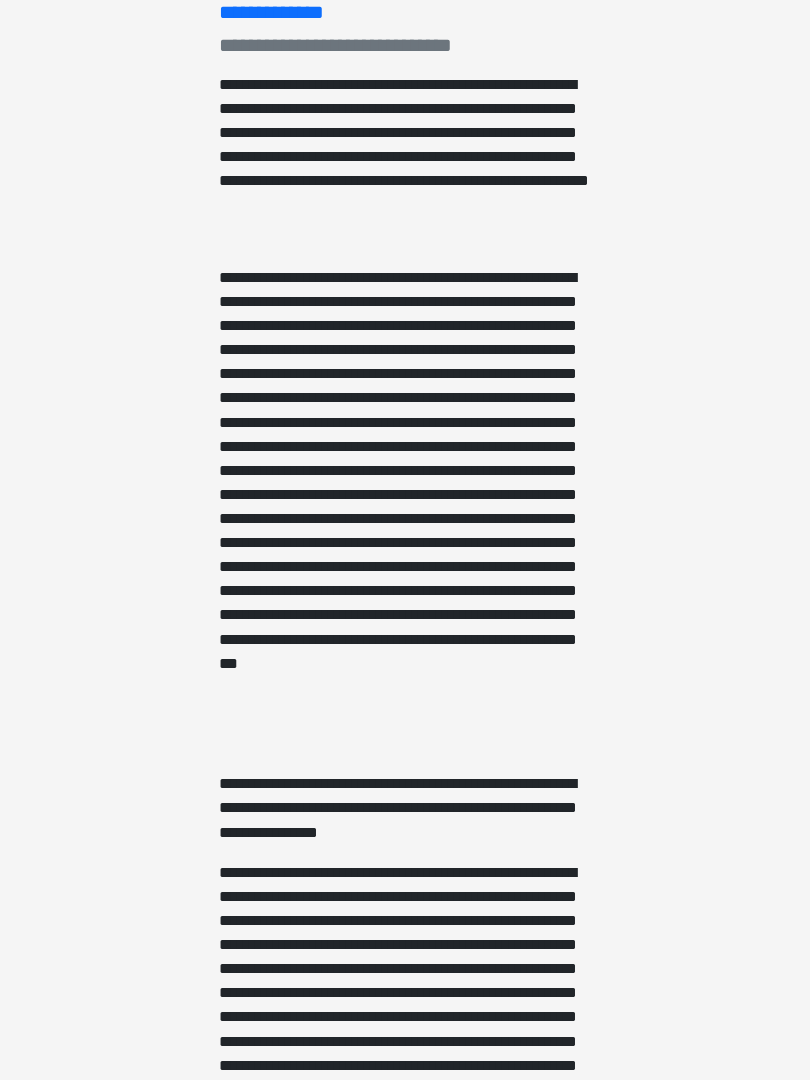 scroll, scrollTop: 282, scrollLeft: 0, axis: vertical 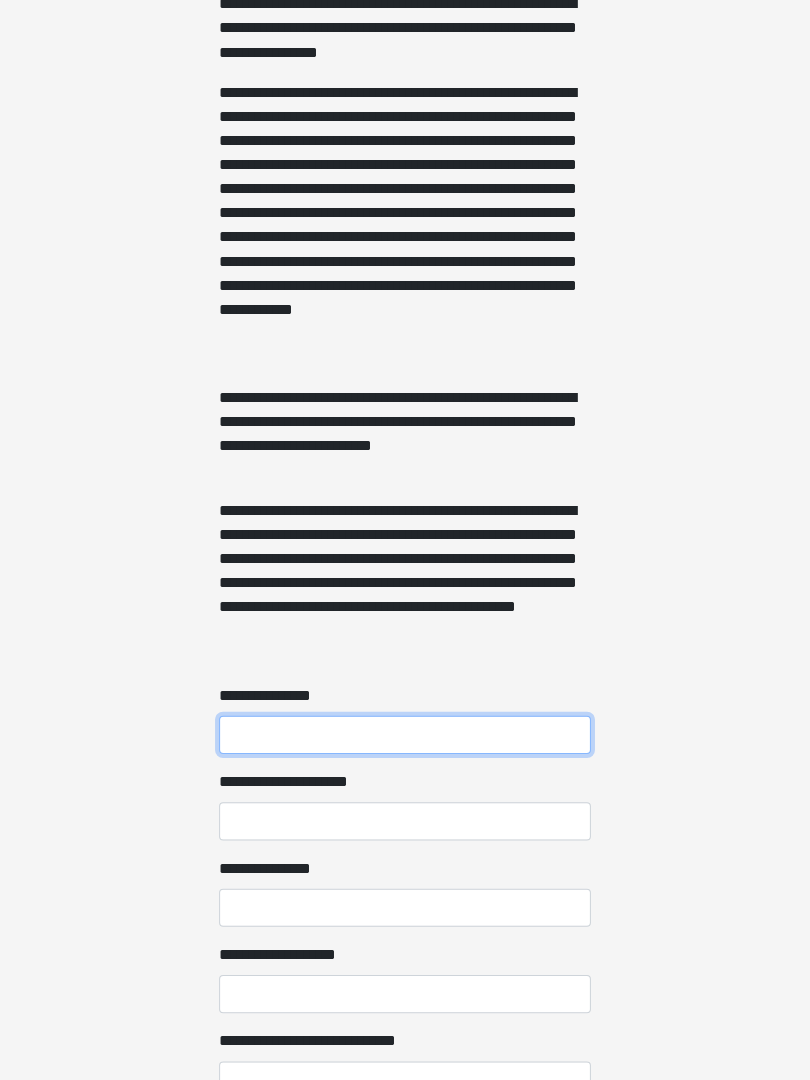 click on "**********" at bounding box center [405, 737] 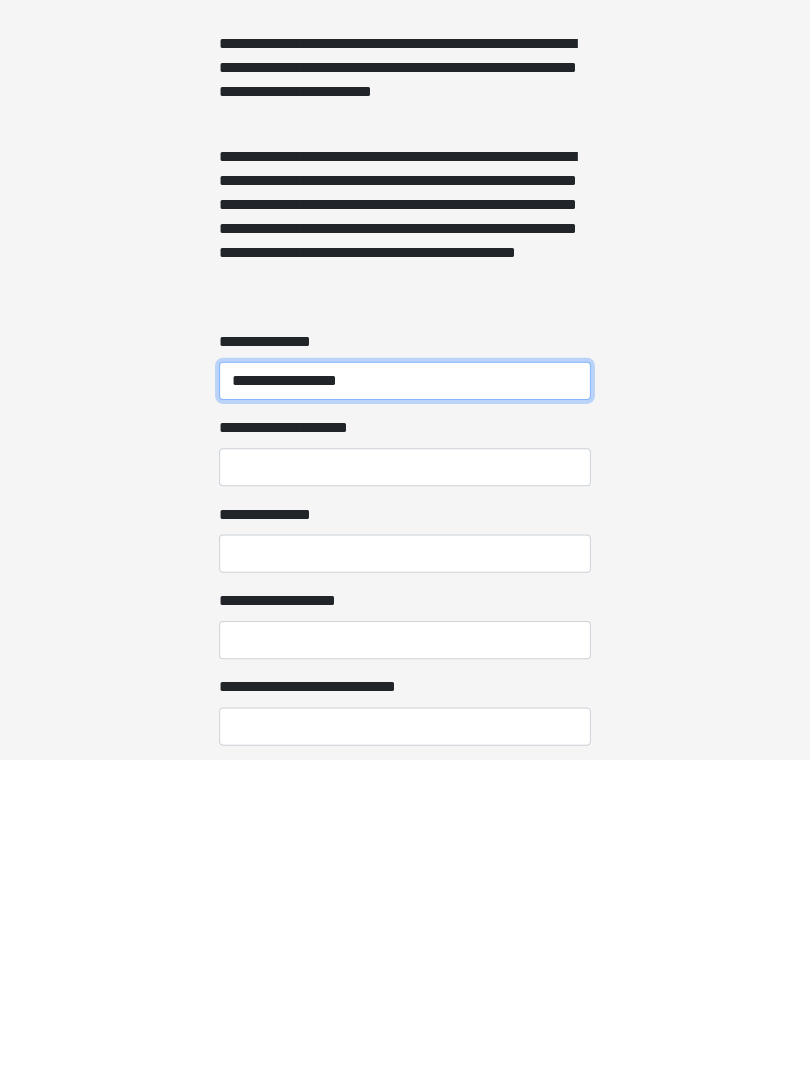 type on "**********" 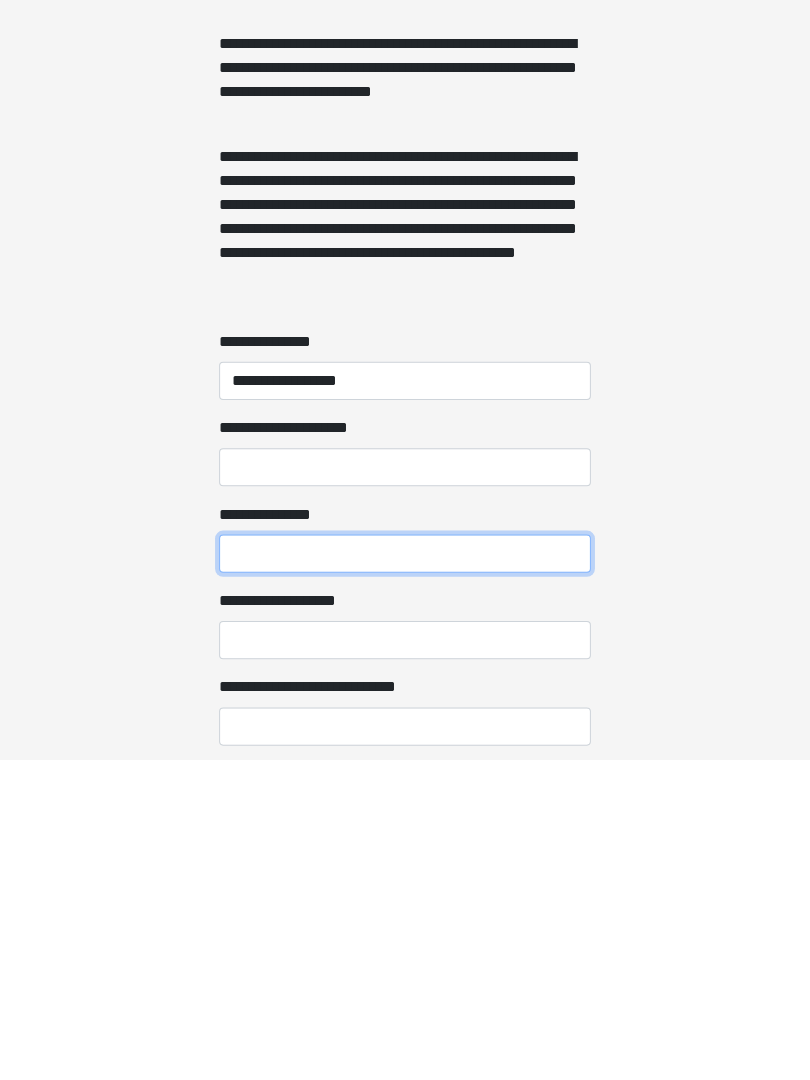 click on "**********" at bounding box center (405, 875) 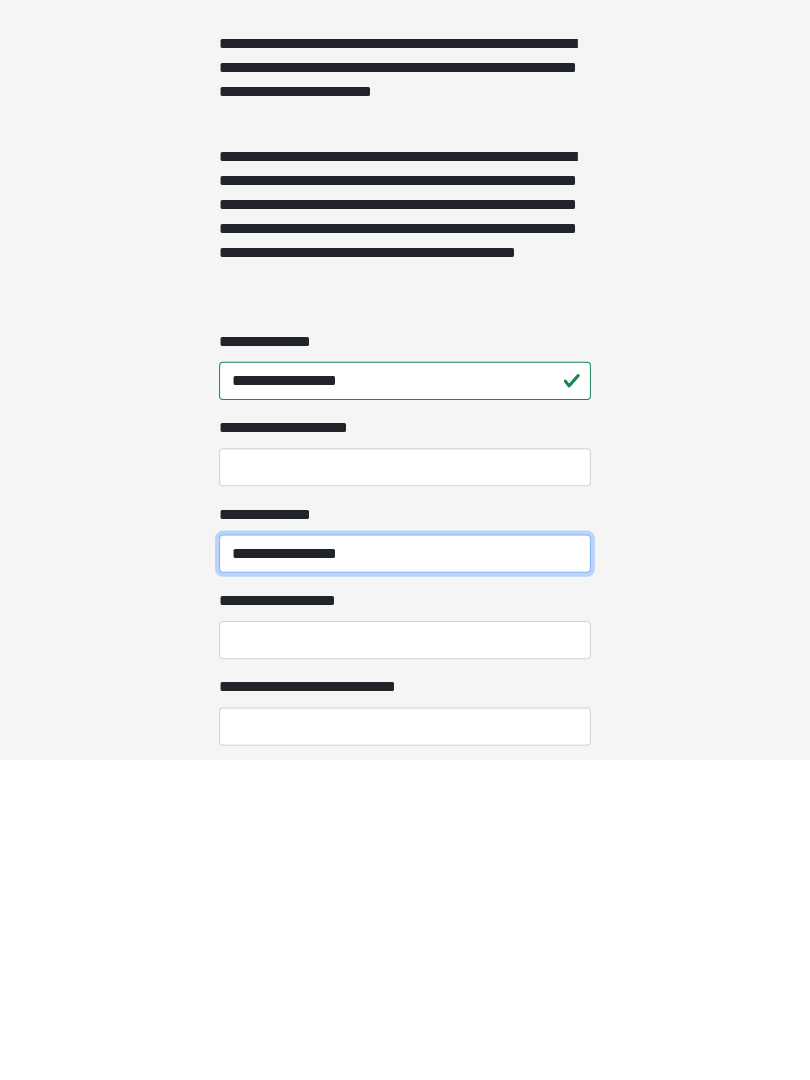 type on "**********" 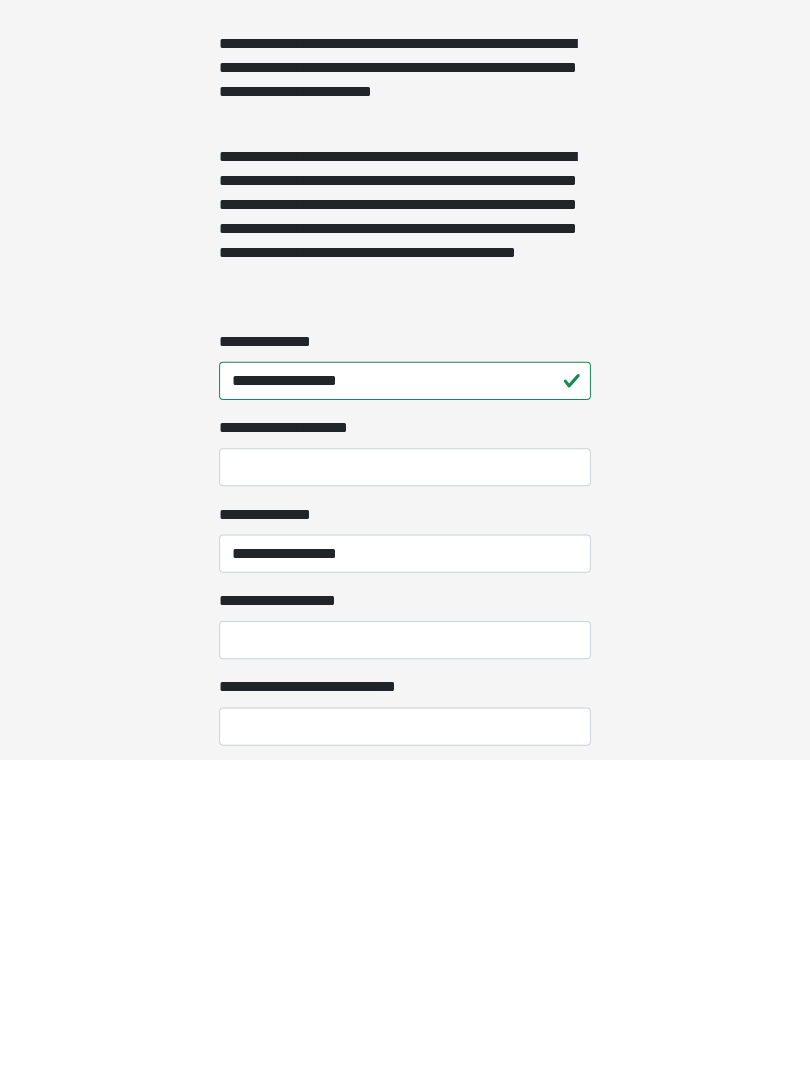 click on "**********" at bounding box center [405, 961] 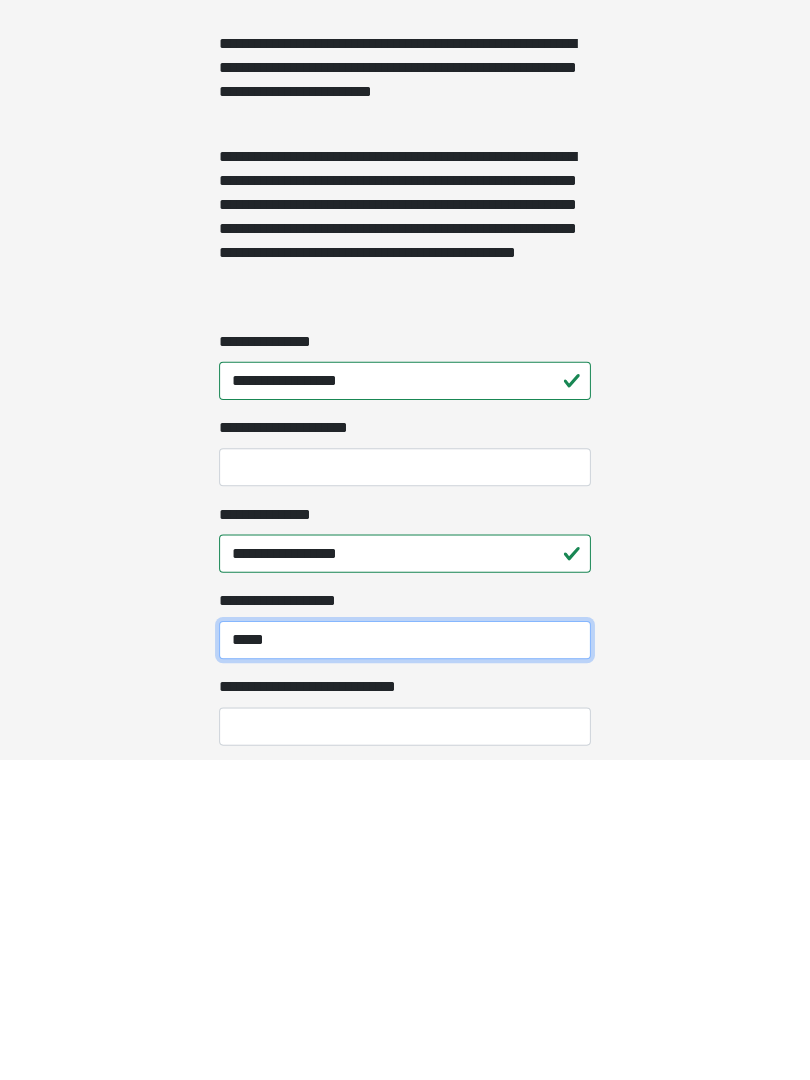 type on "*****" 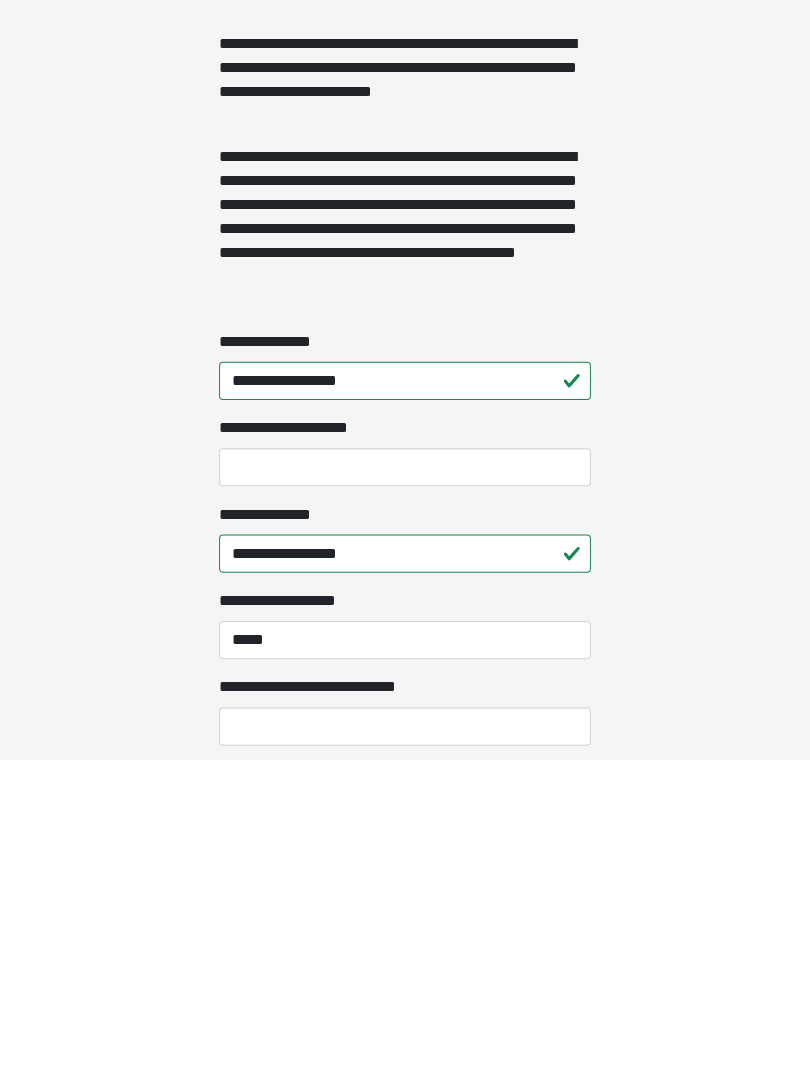 click on "**********" at bounding box center (405, 1047) 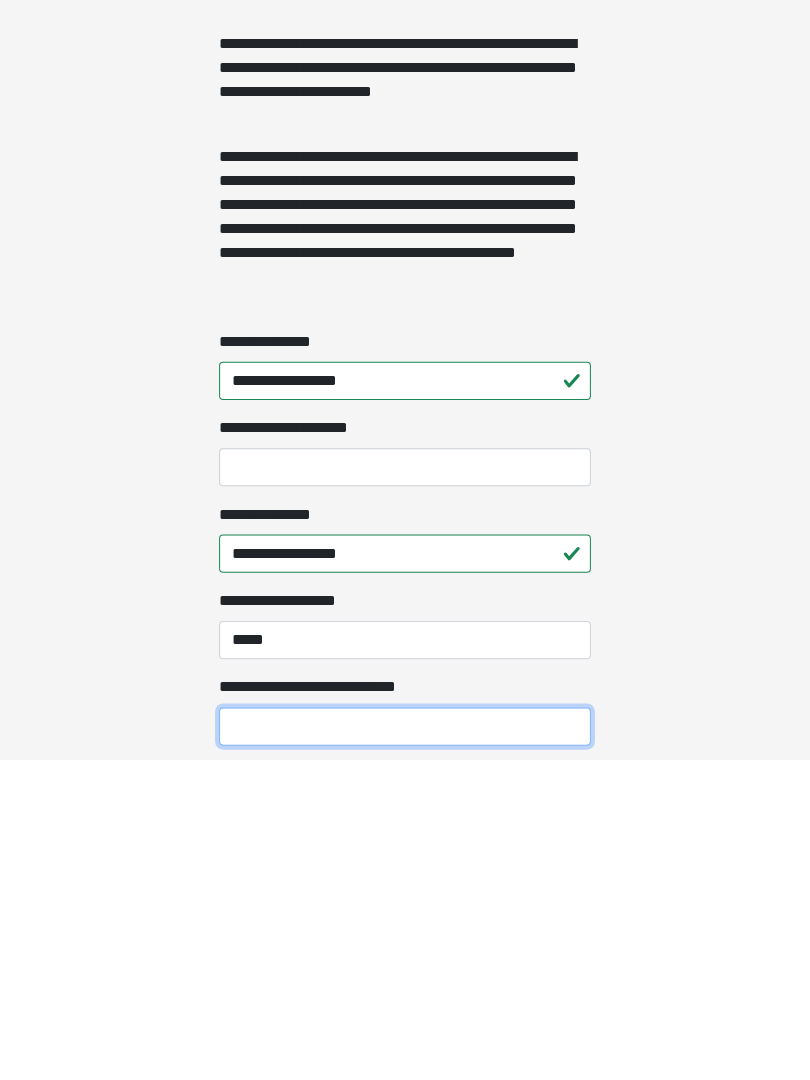 scroll, scrollTop: 1430, scrollLeft: 0, axis: vertical 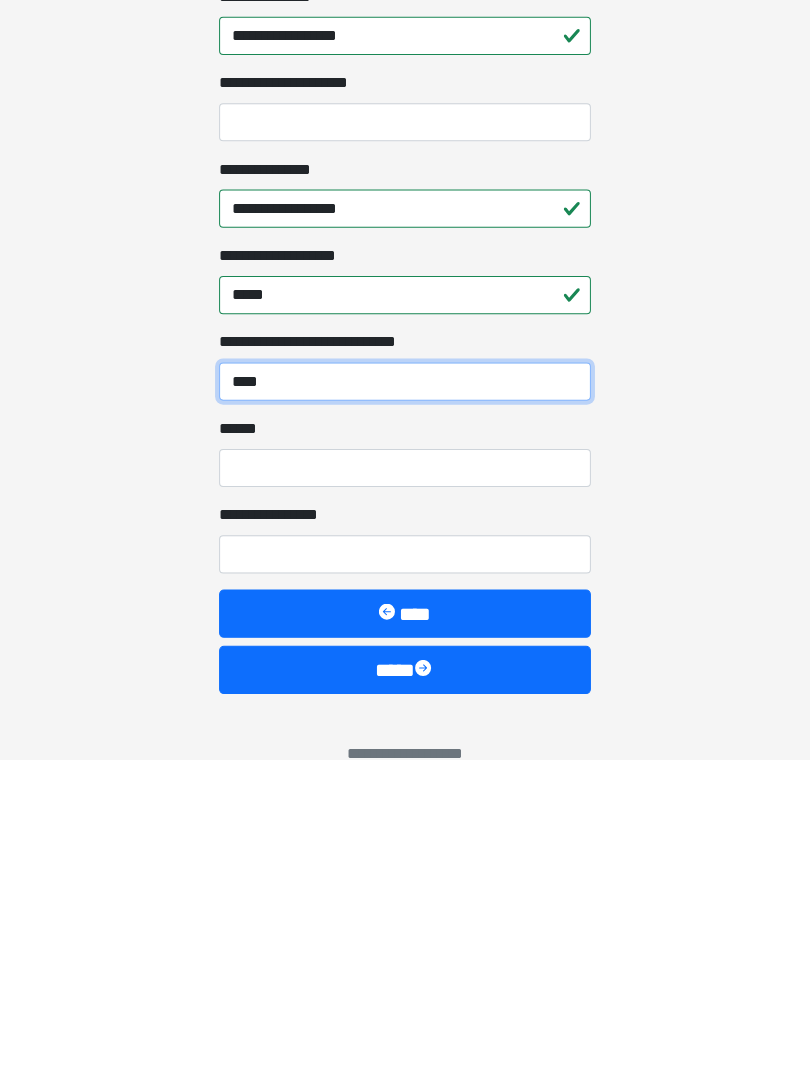 type on "****" 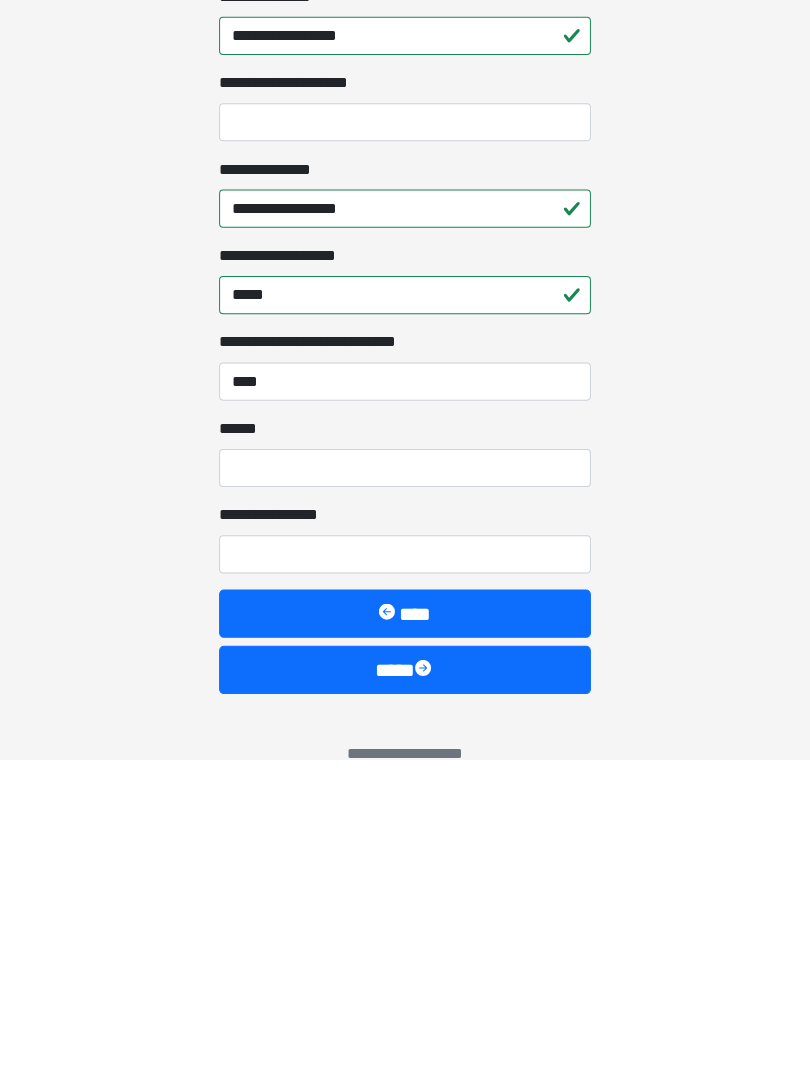 click on "**** *" at bounding box center (405, 789) 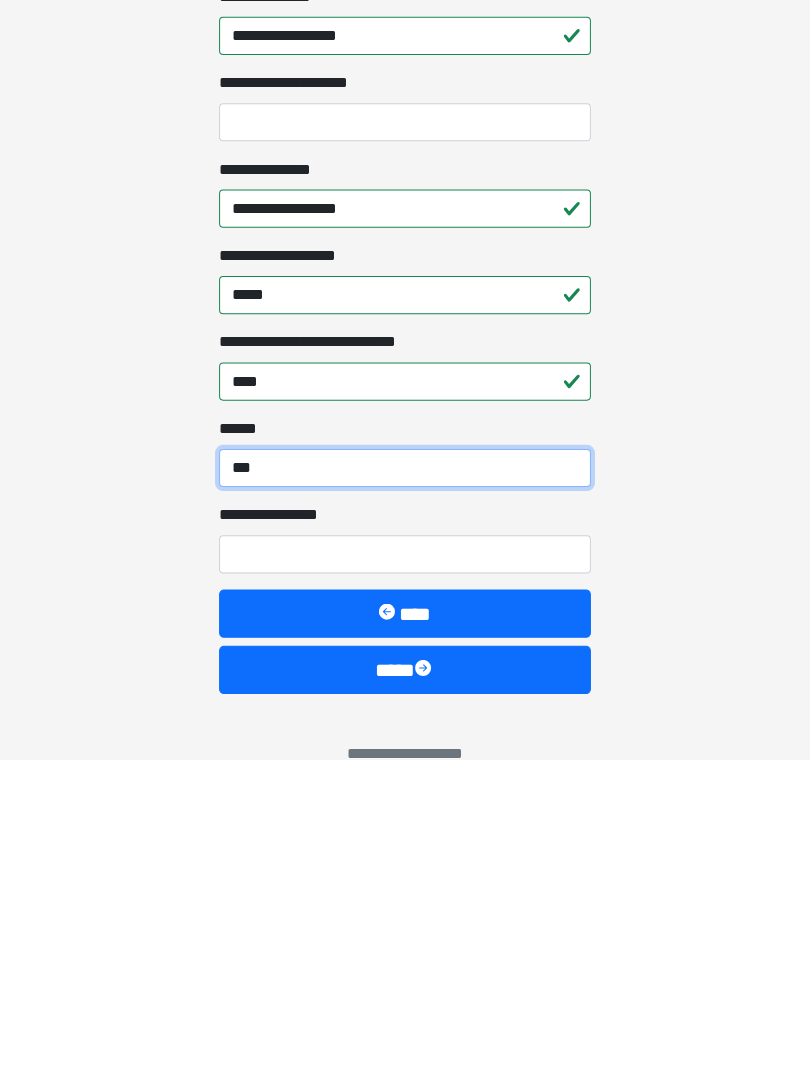 type on "***" 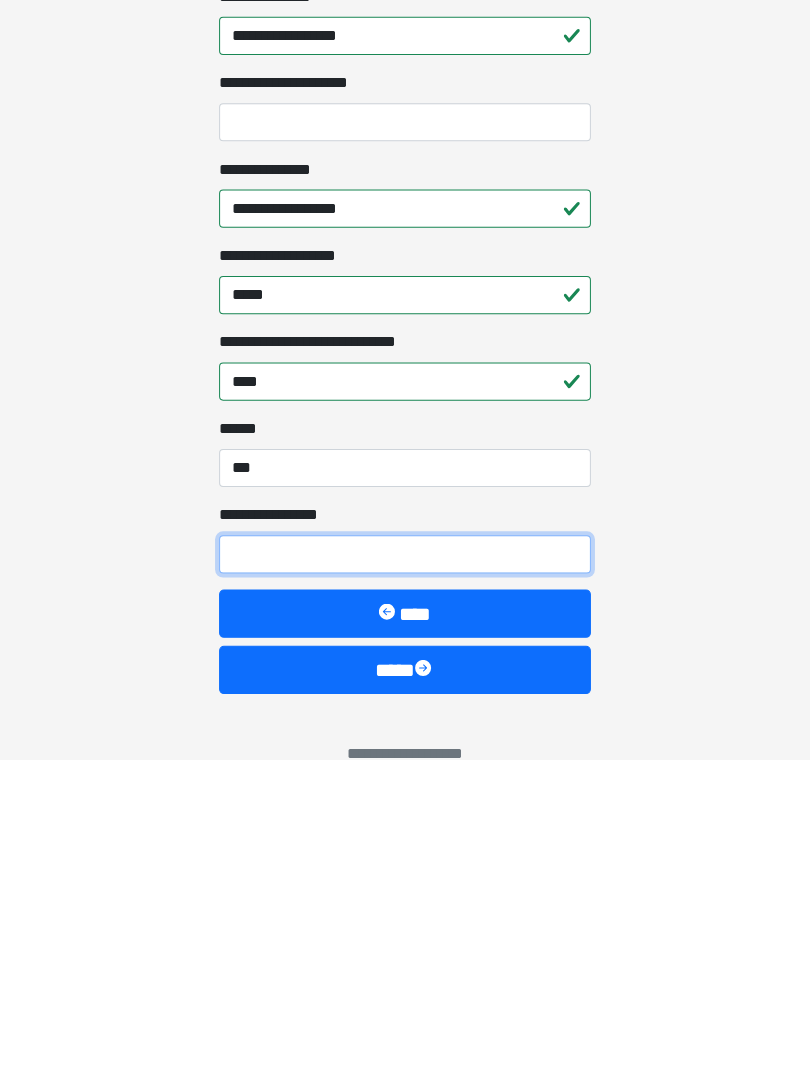 click on "**********" at bounding box center [405, 875] 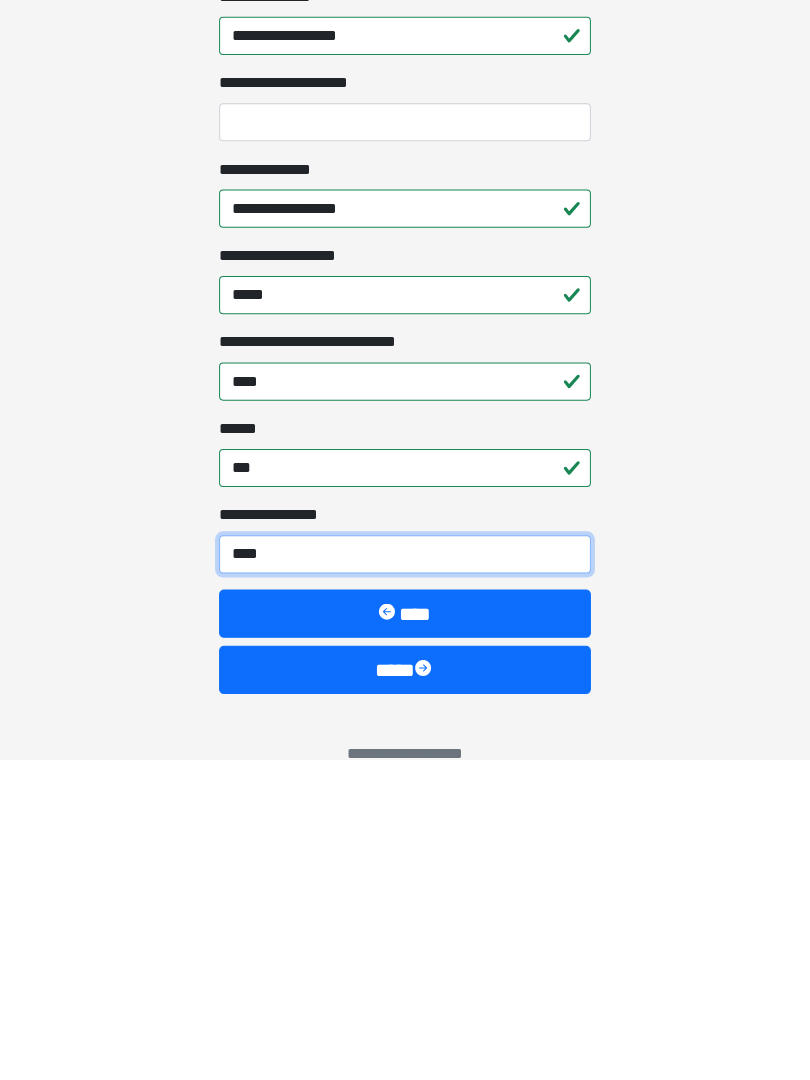 type on "*****" 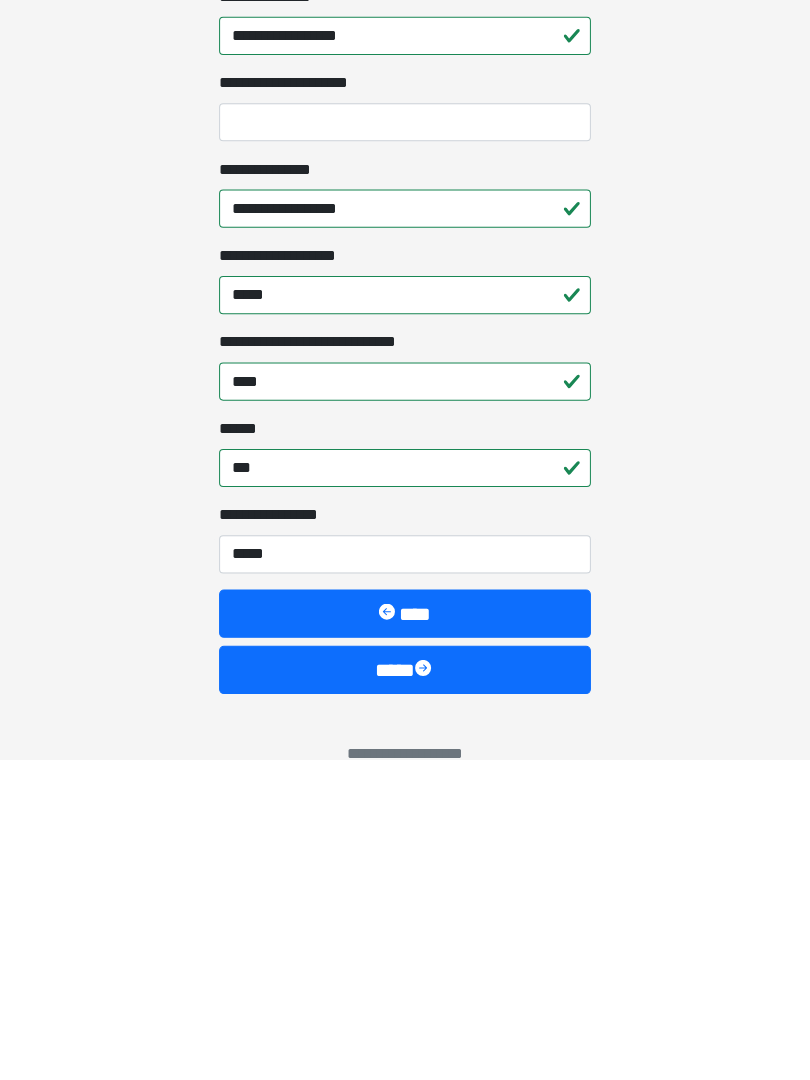click at bounding box center (425, 990) 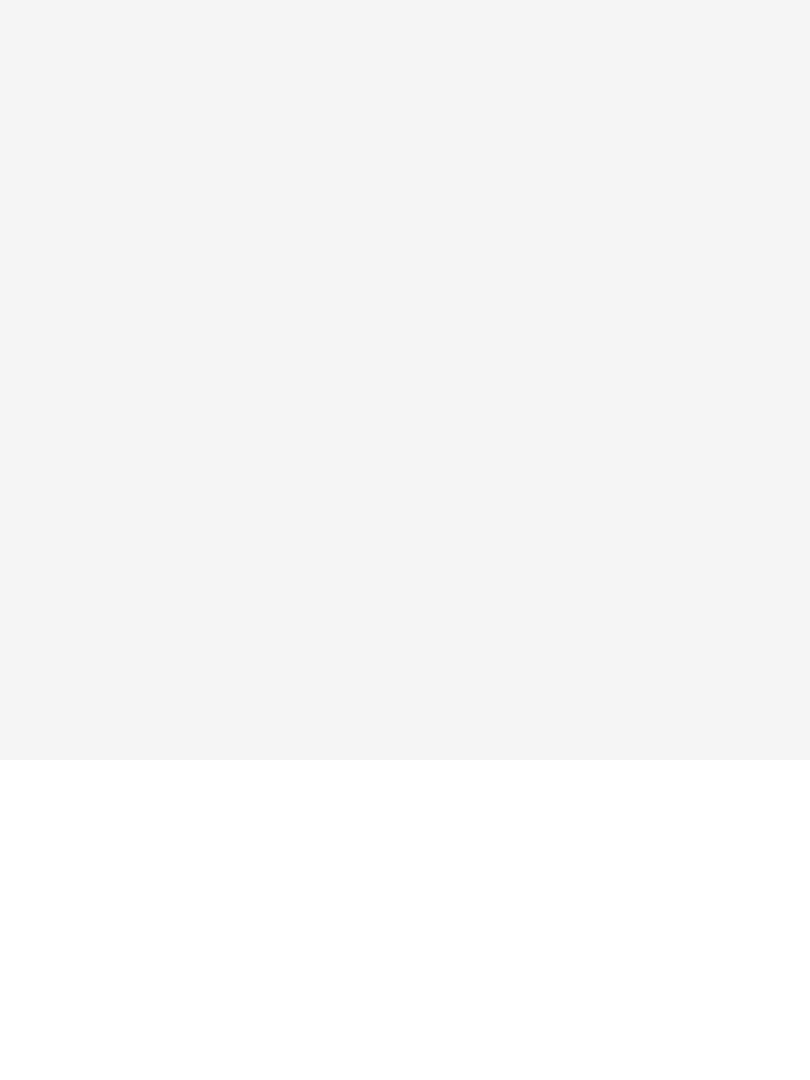 scroll, scrollTop: 0, scrollLeft: 0, axis: both 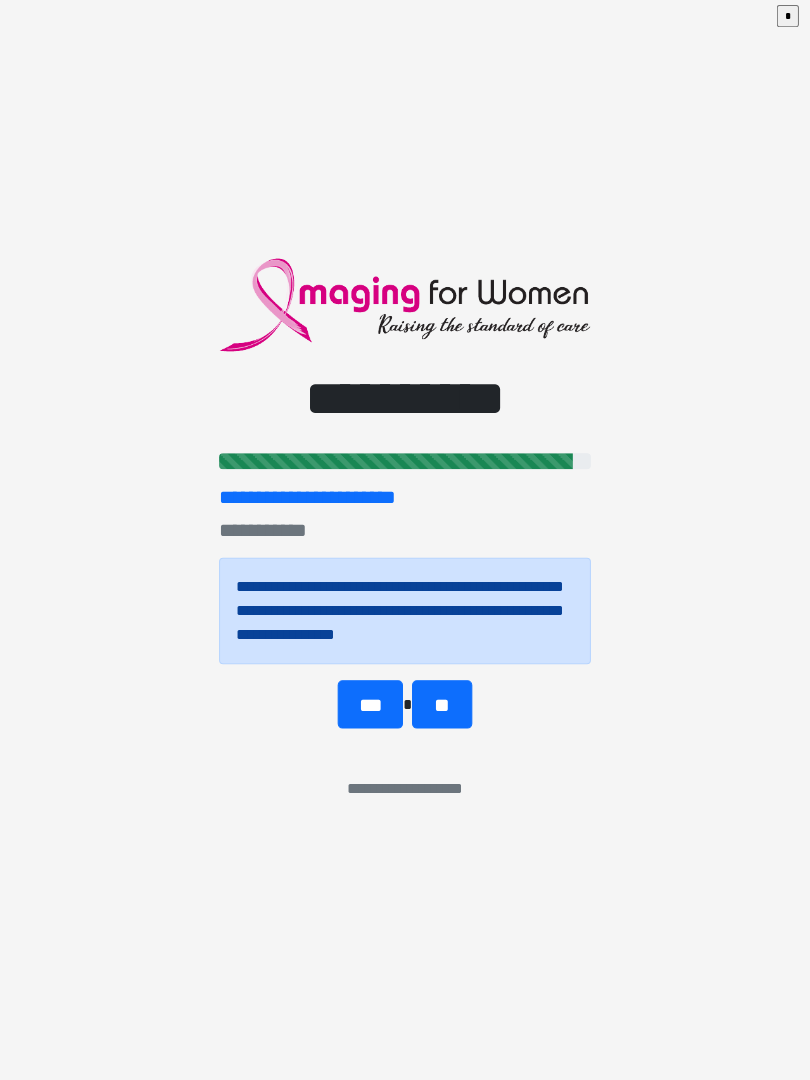 click on "***" at bounding box center [370, 706] 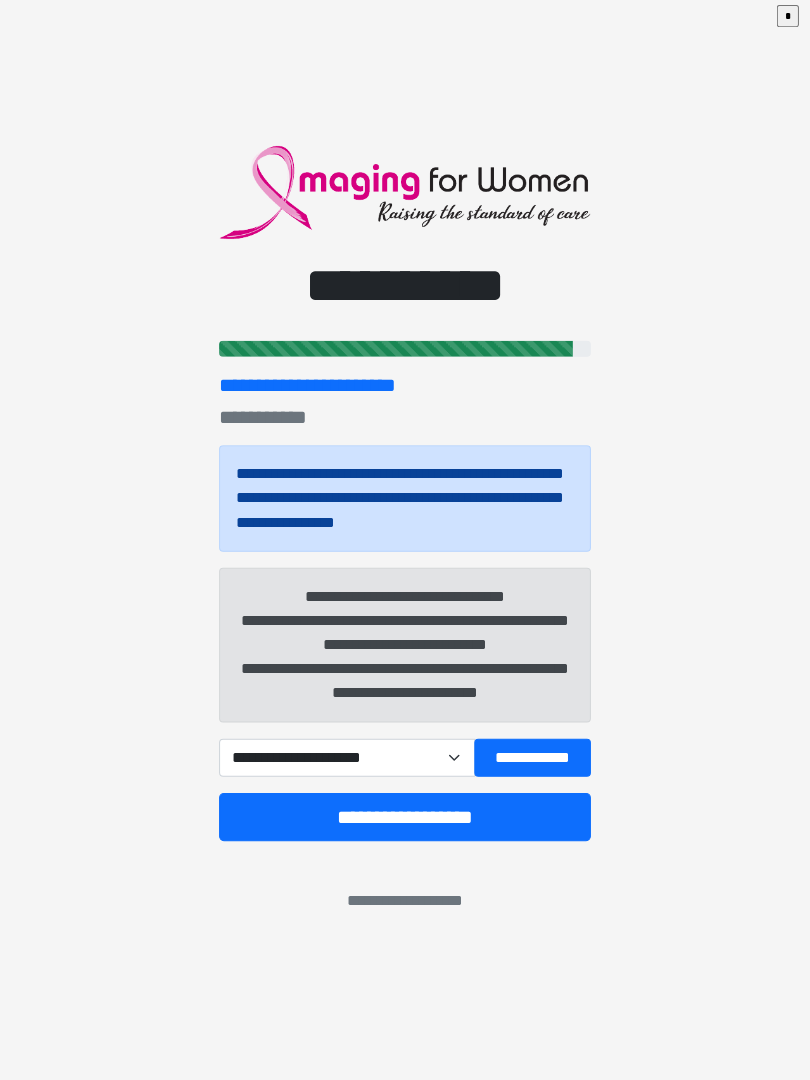 click on "**********" at bounding box center [347, 759] 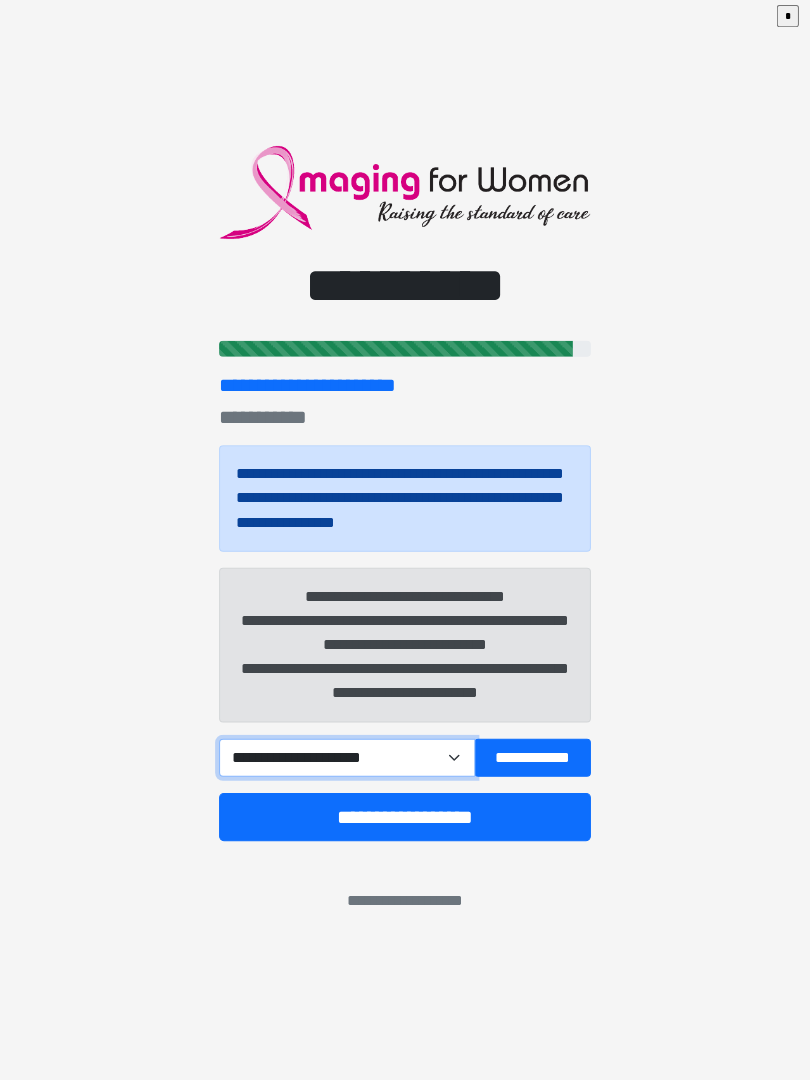 select on "*****" 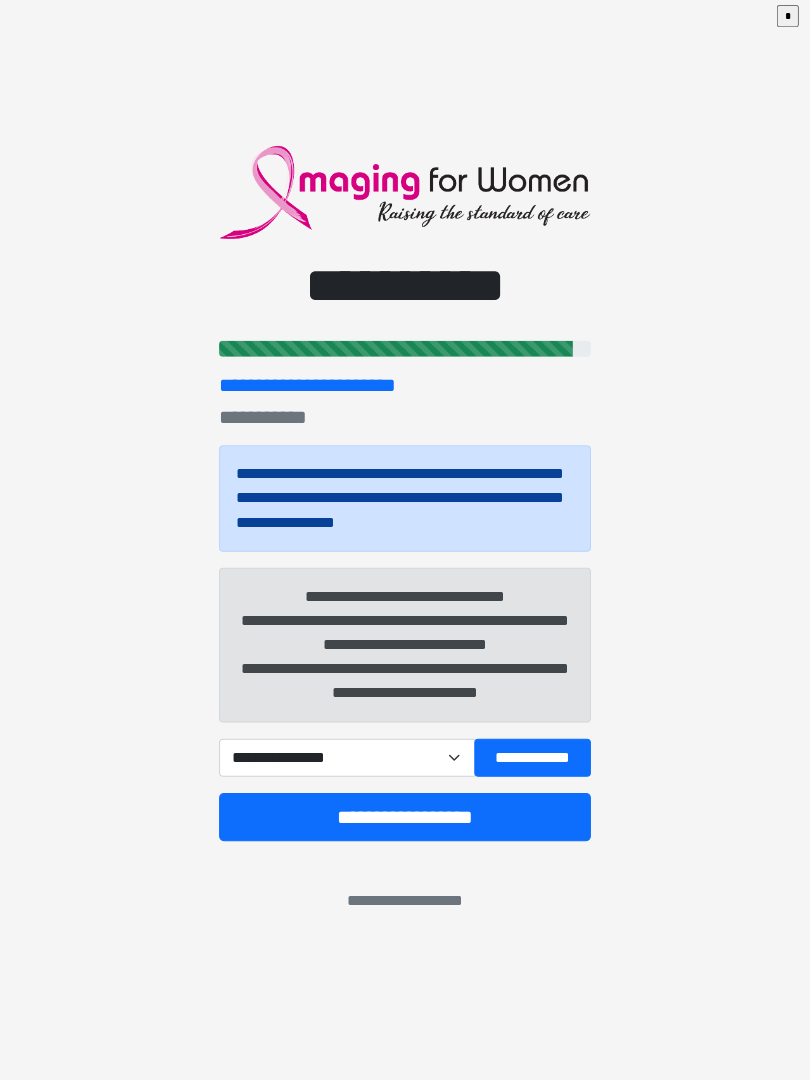 click on "**********" at bounding box center (532, 759) 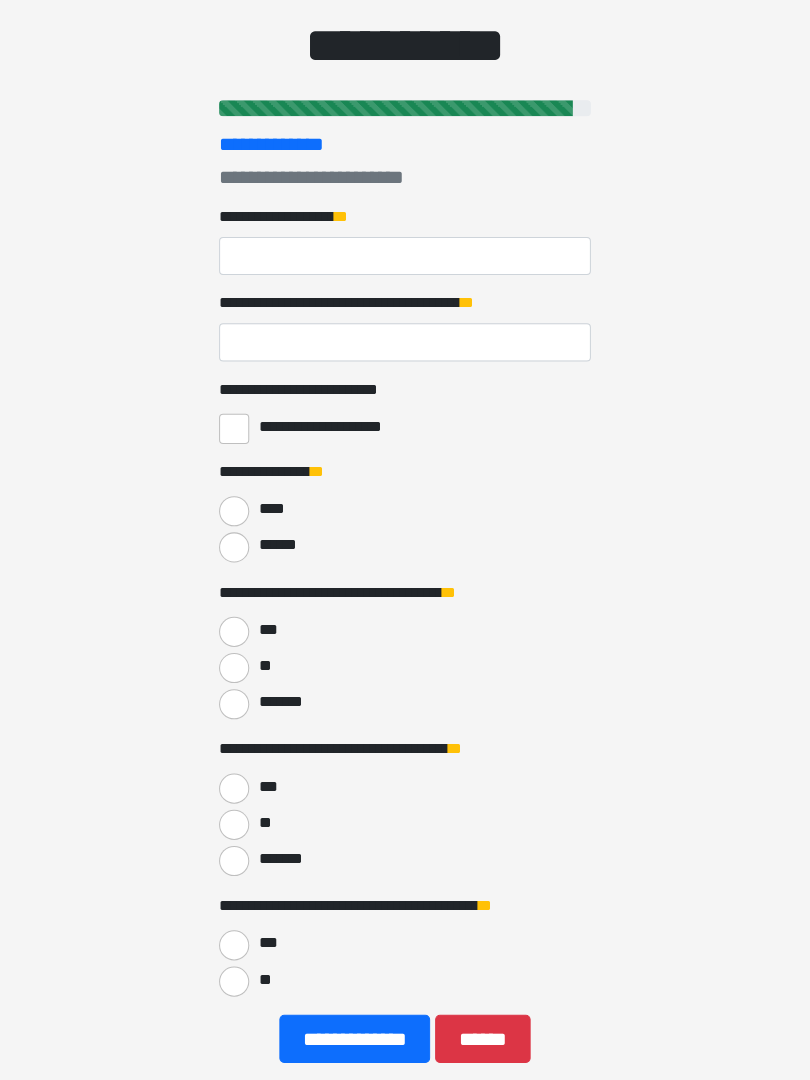 scroll, scrollTop: 0, scrollLeft: 0, axis: both 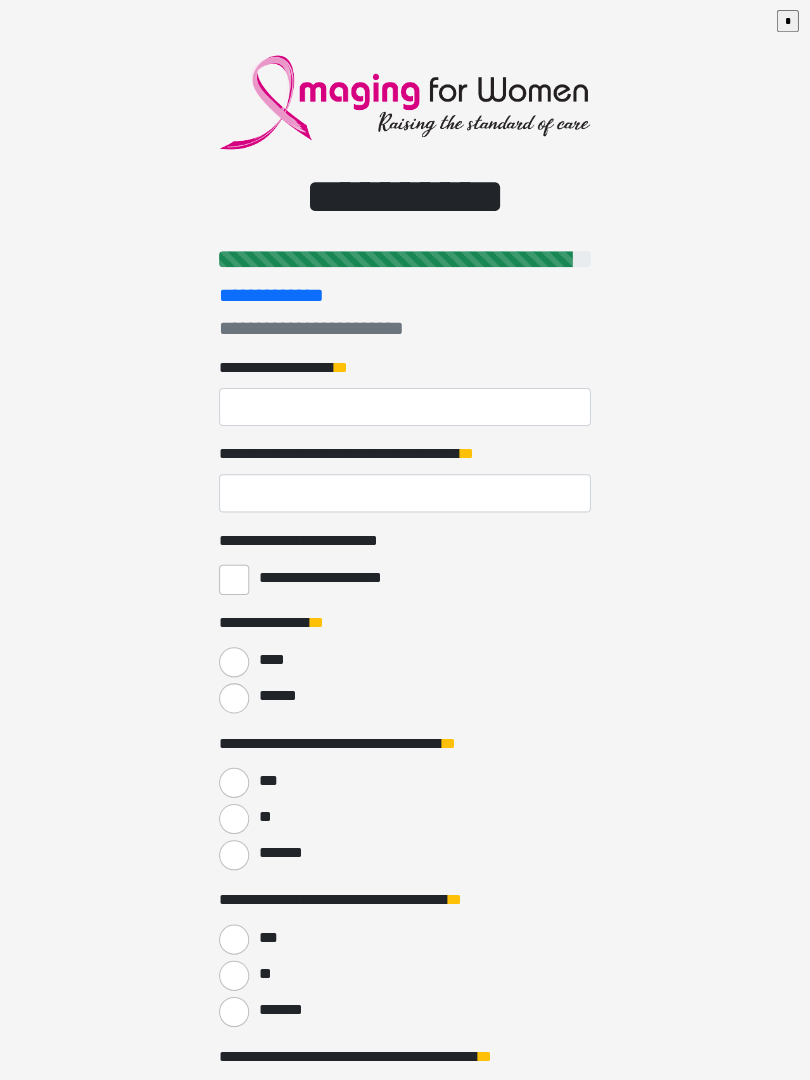click on "**********" at bounding box center [405, 405] 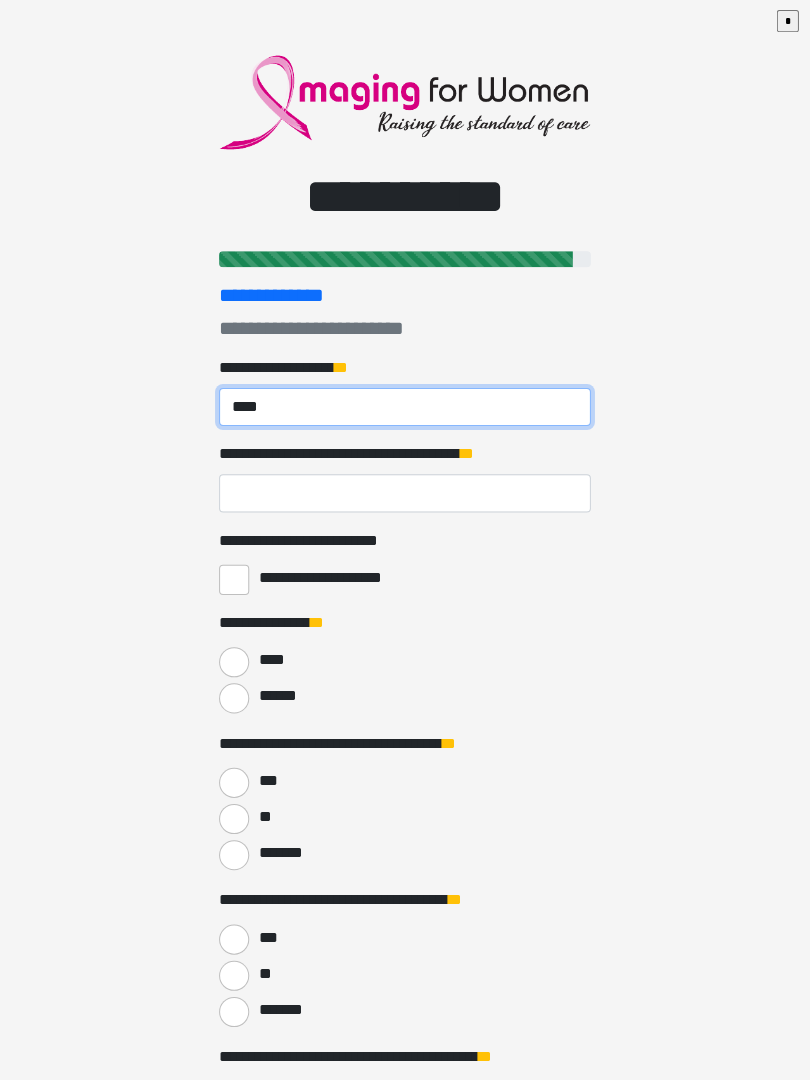 type on "****" 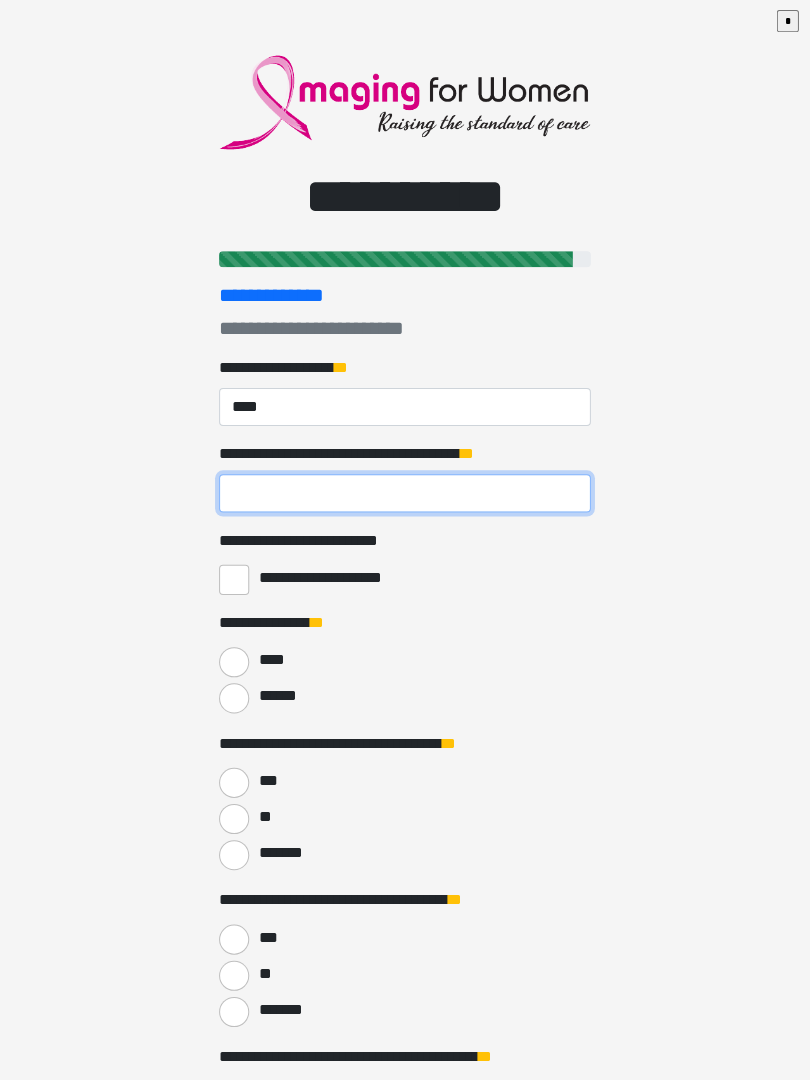 click on "**********" at bounding box center [405, 491] 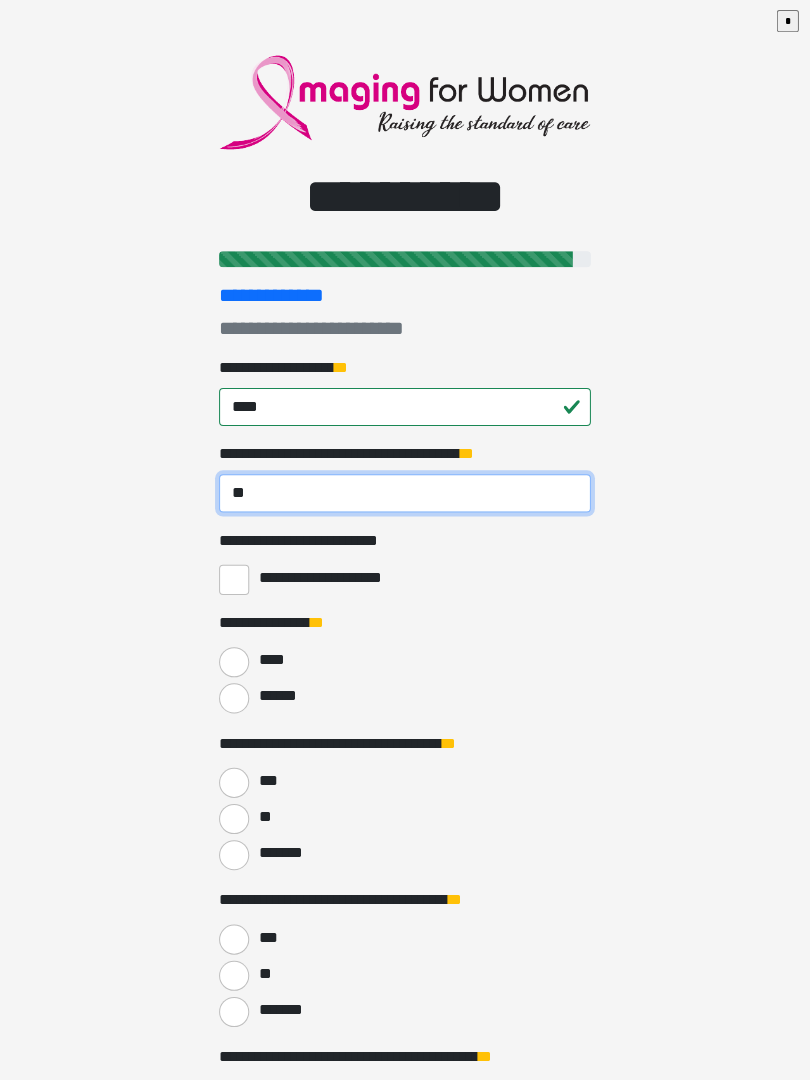 type on "**" 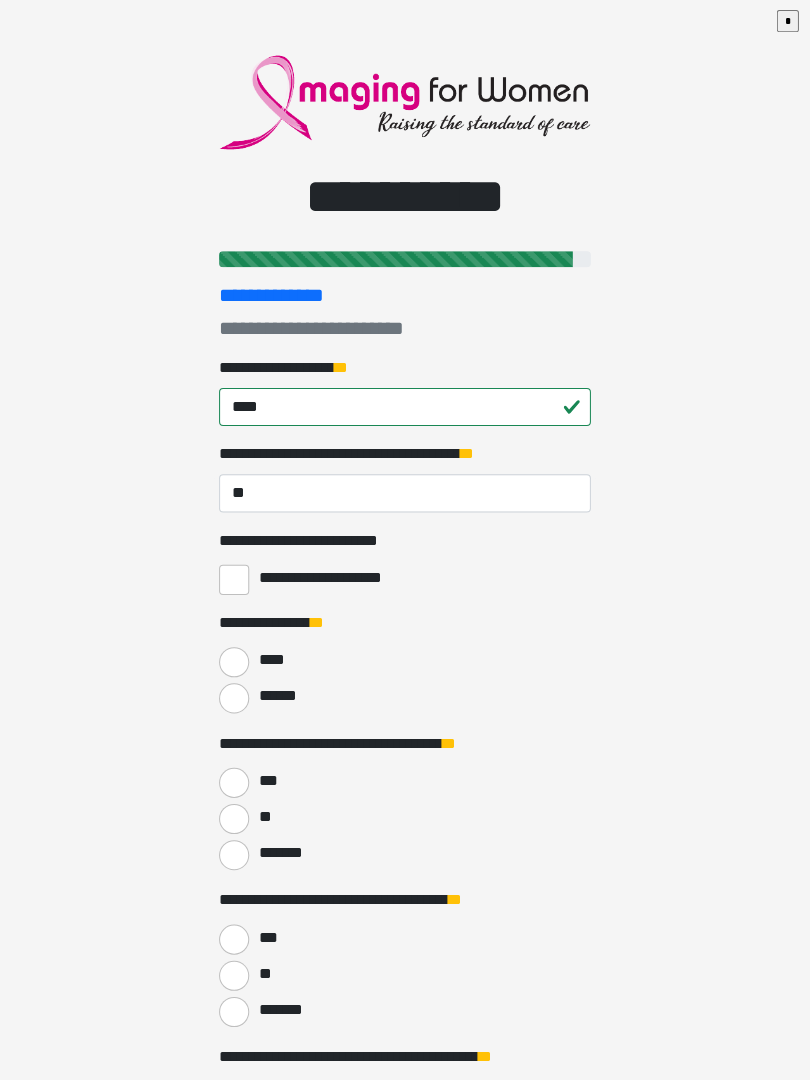 click on "******" at bounding box center (235, 695) 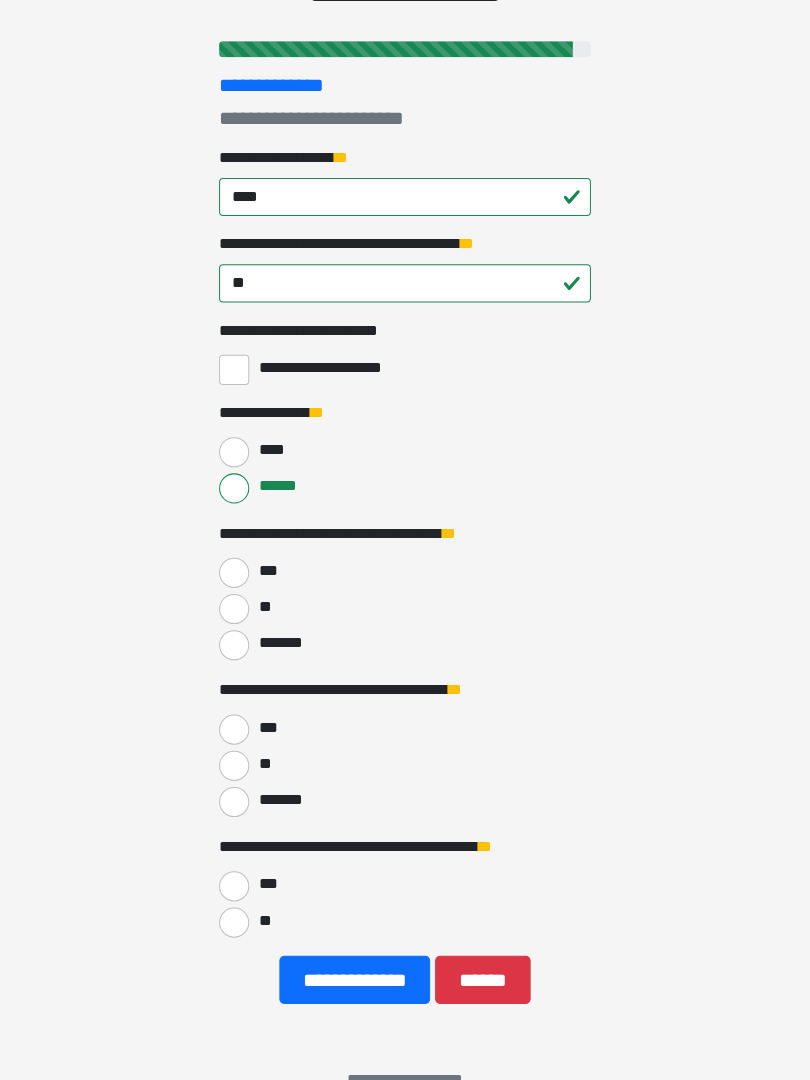 scroll, scrollTop: 205, scrollLeft: 0, axis: vertical 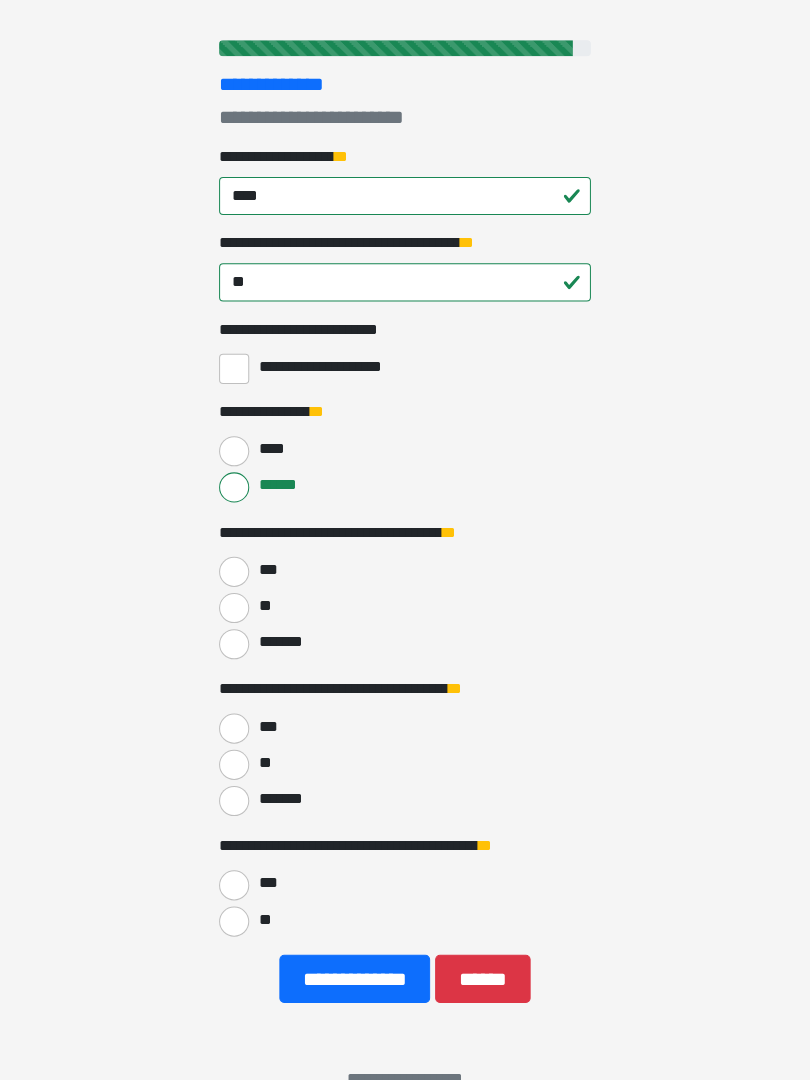 click on "***" at bounding box center (235, 574) 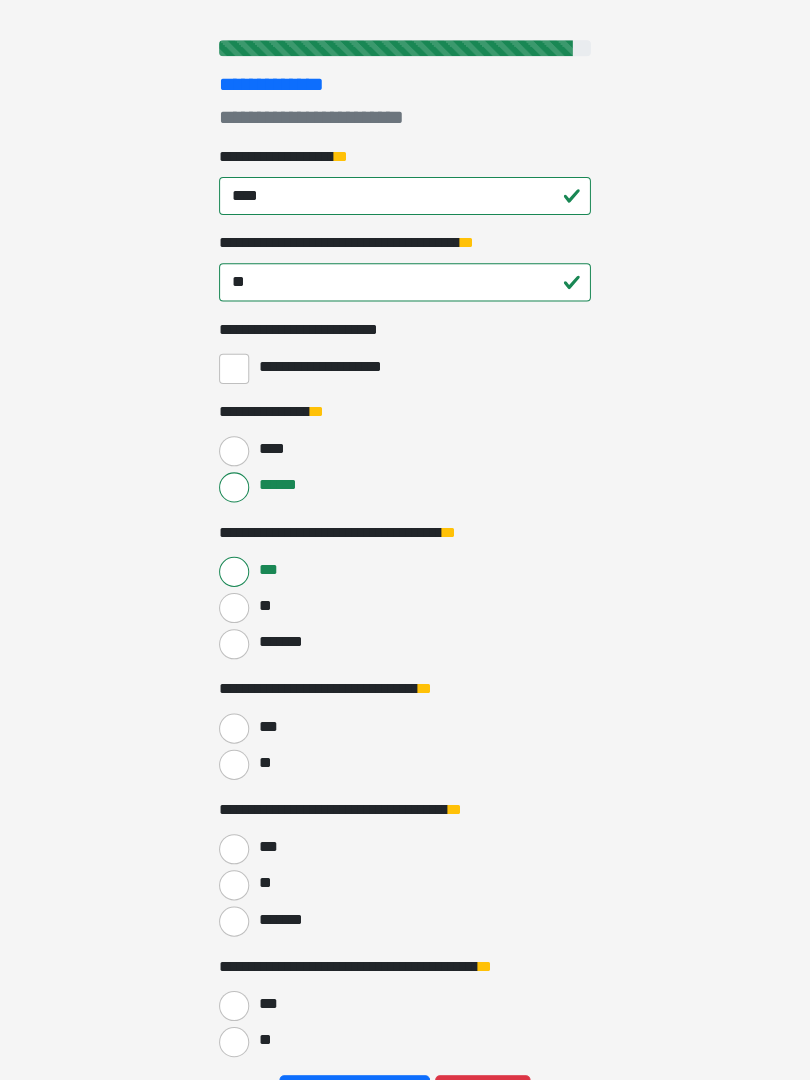 click on "**" at bounding box center [235, 766] 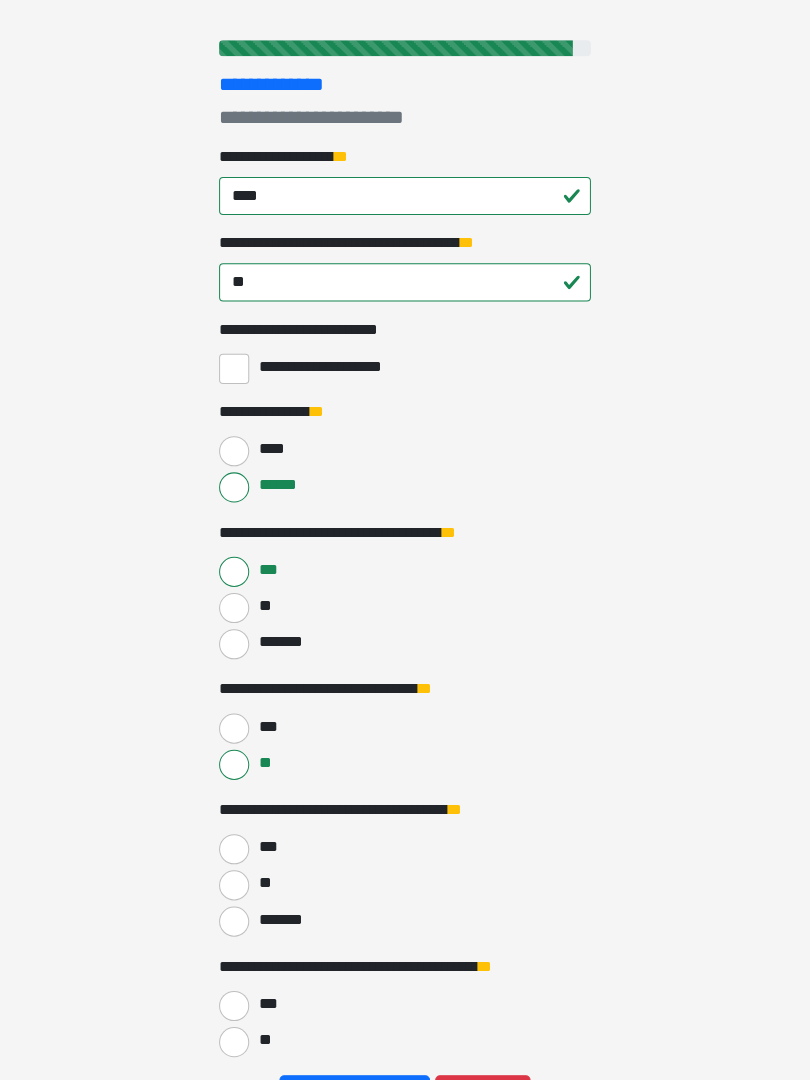 click on "**" at bounding box center (235, 886) 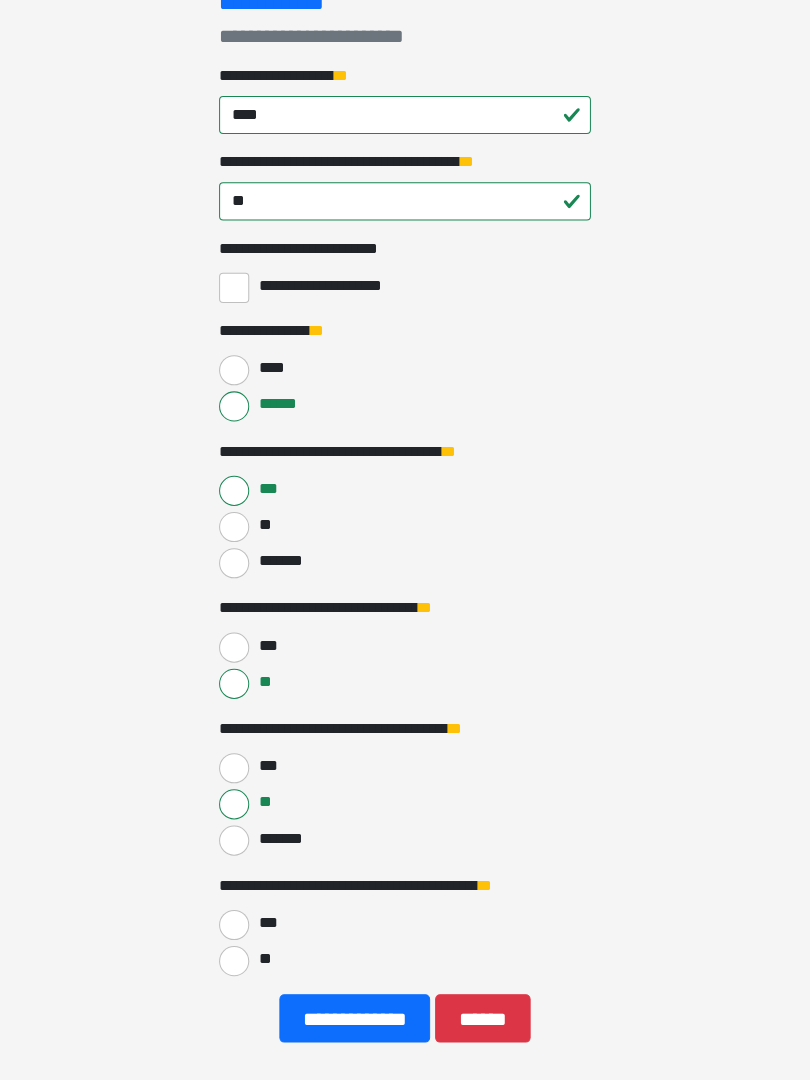 scroll, scrollTop: 286, scrollLeft: 0, axis: vertical 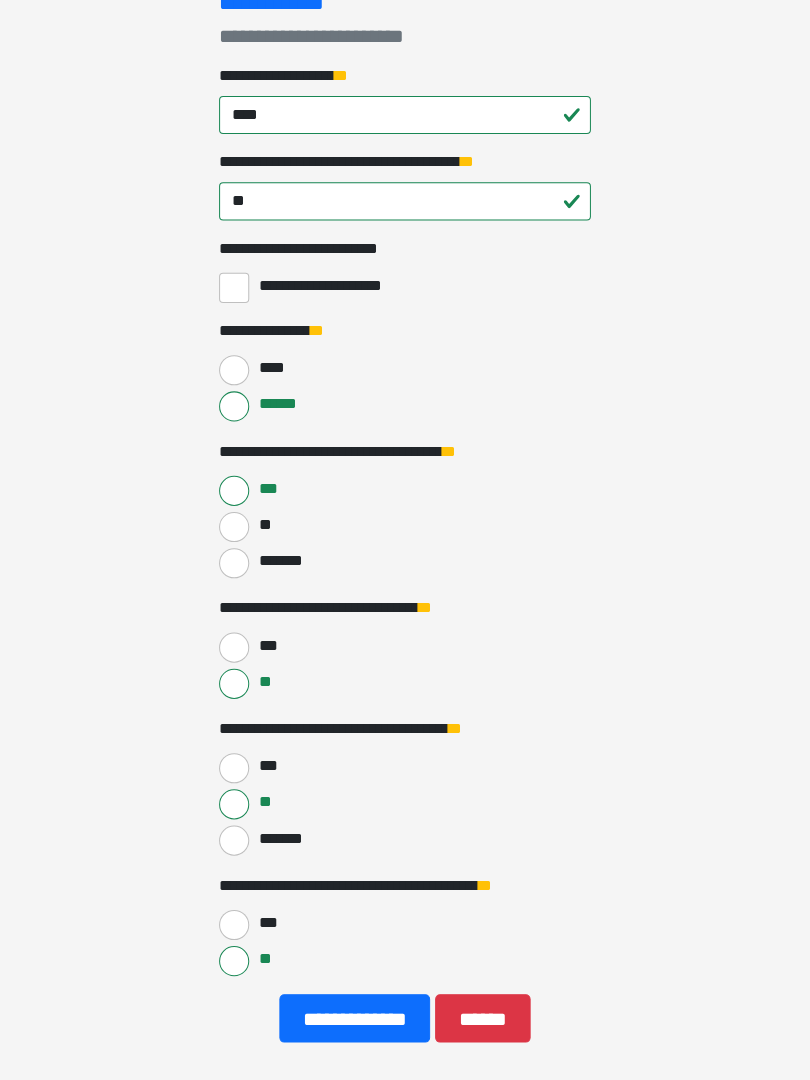 click on "**********" at bounding box center (355, 1018) 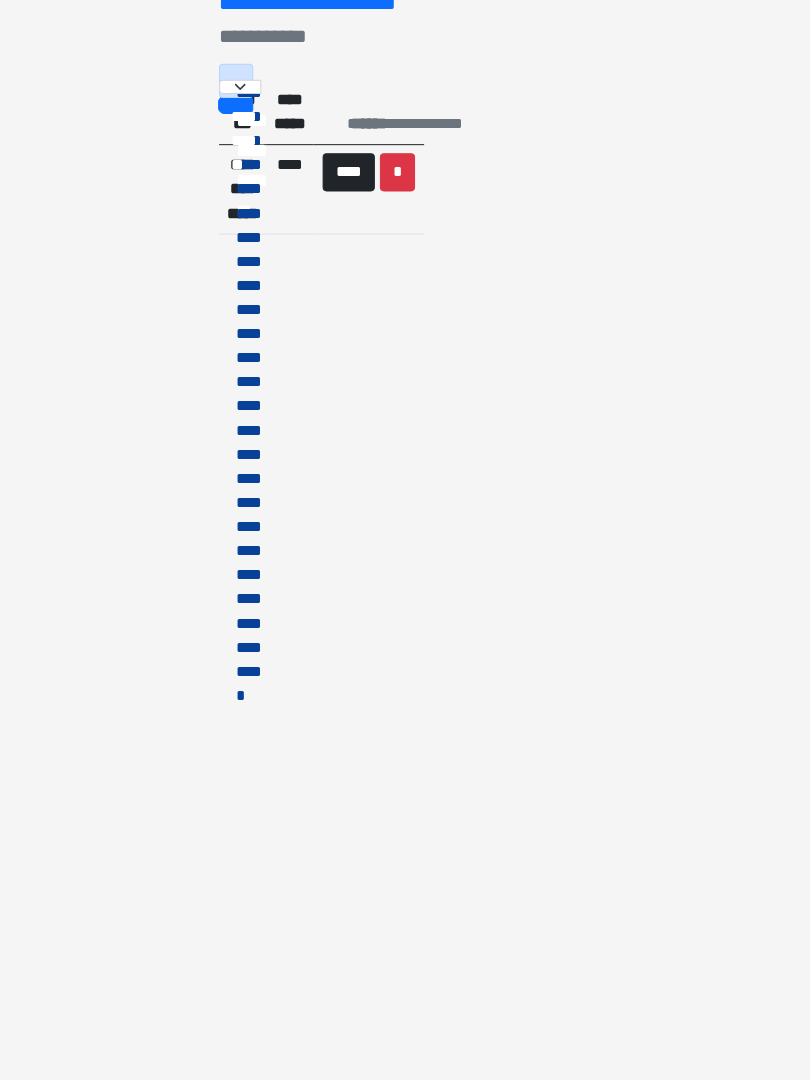 scroll, scrollTop: 0, scrollLeft: 0, axis: both 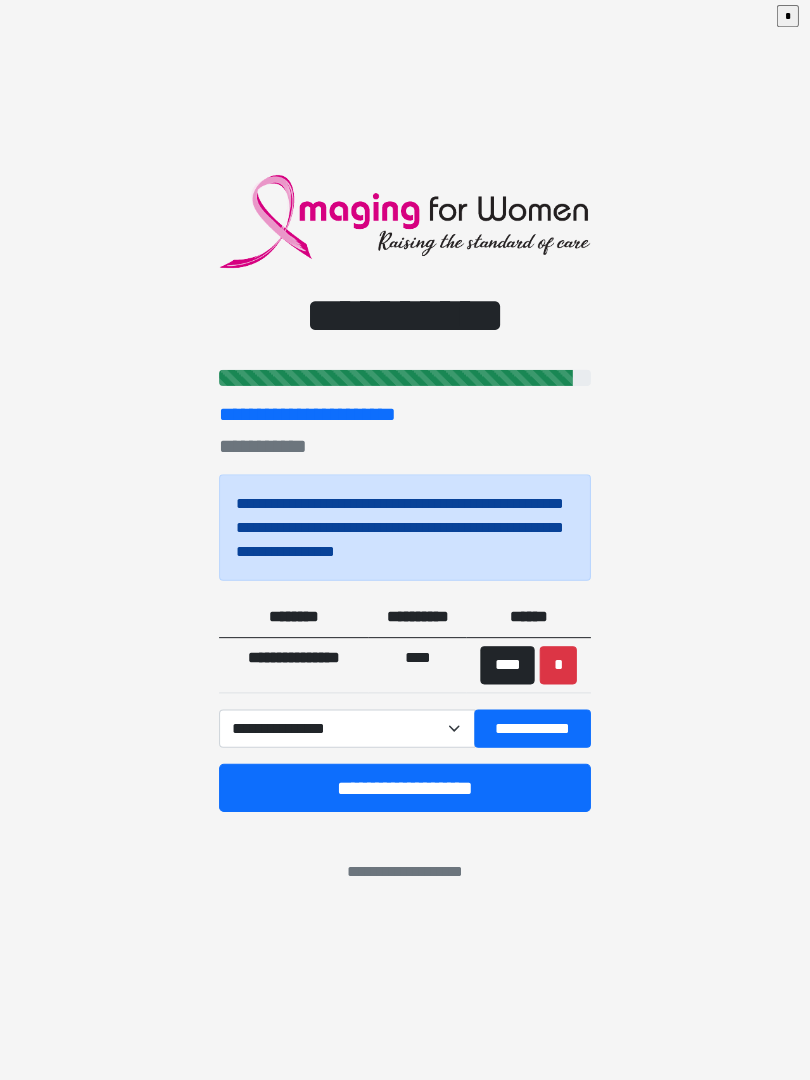 click on "**********" at bounding box center (405, 789) 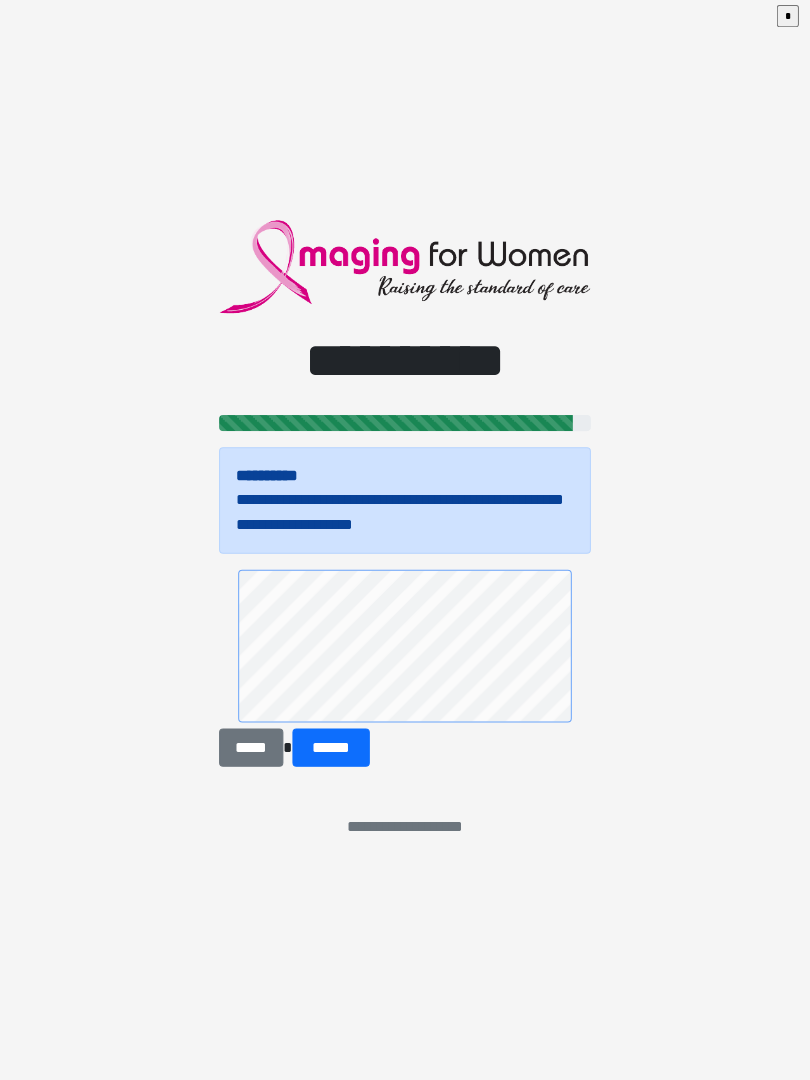 click on "******" at bounding box center [331, 749] 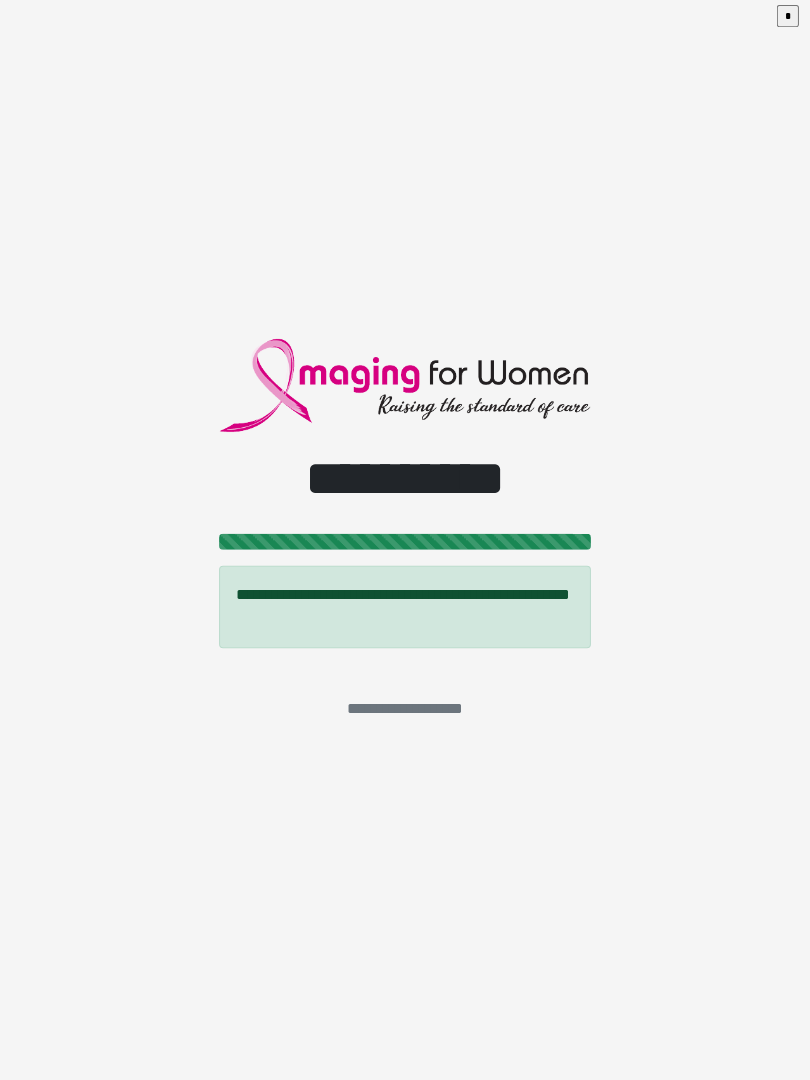 click on "**********" at bounding box center (405, 540) 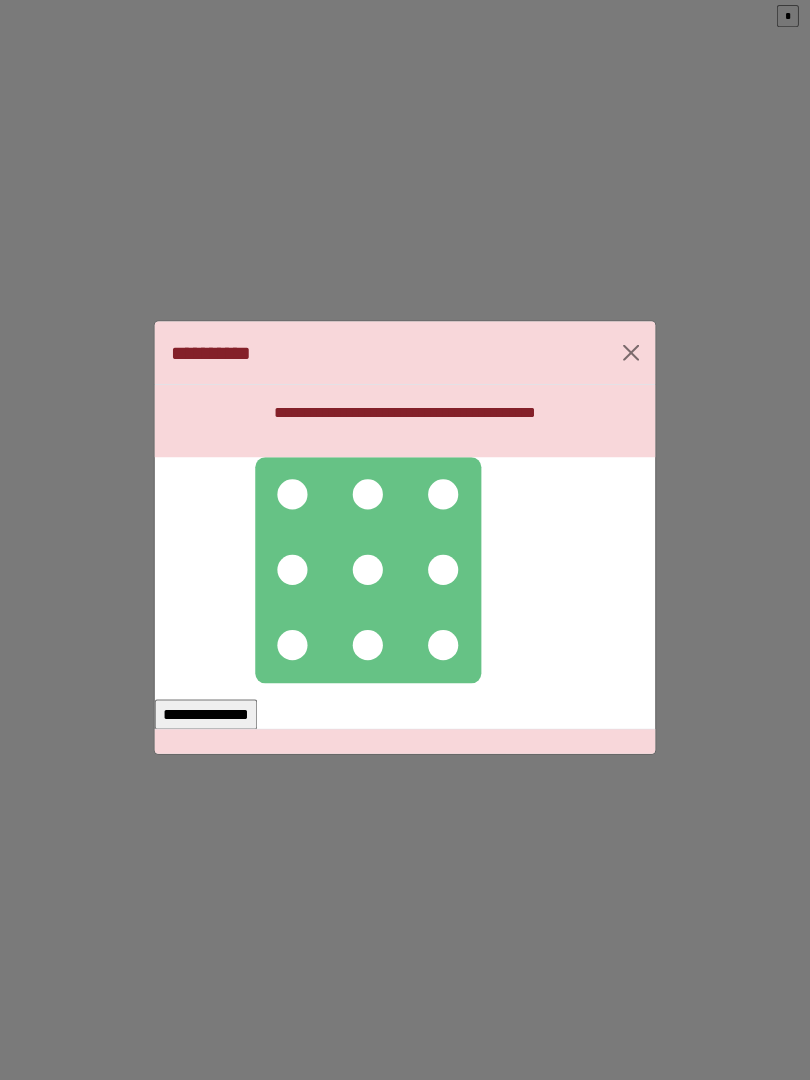 click at bounding box center [368, 572] 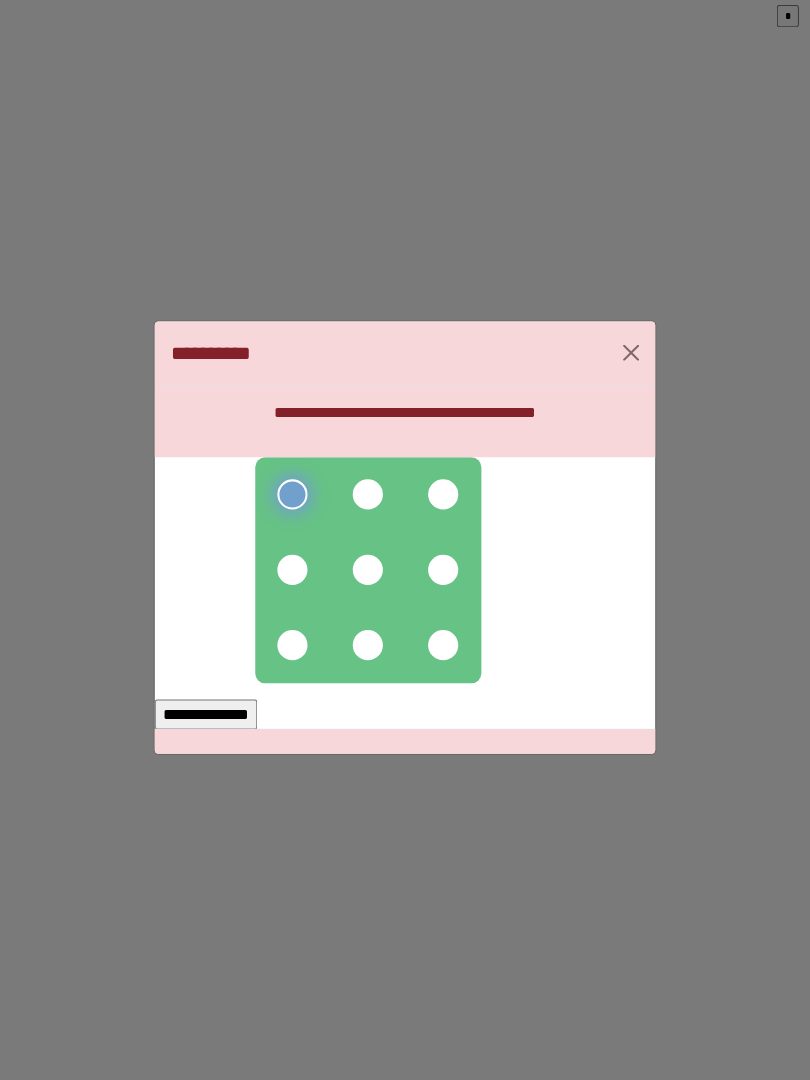 click at bounding box center (368, 497) 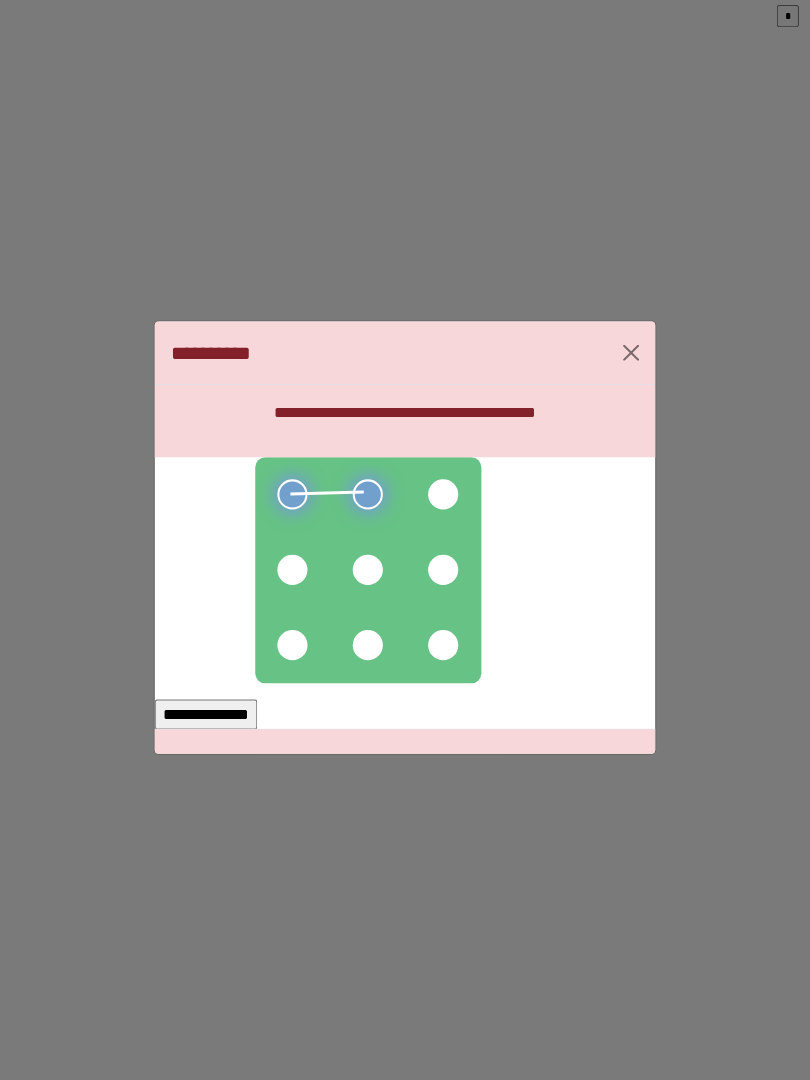 click at bounding box center [443, 497] 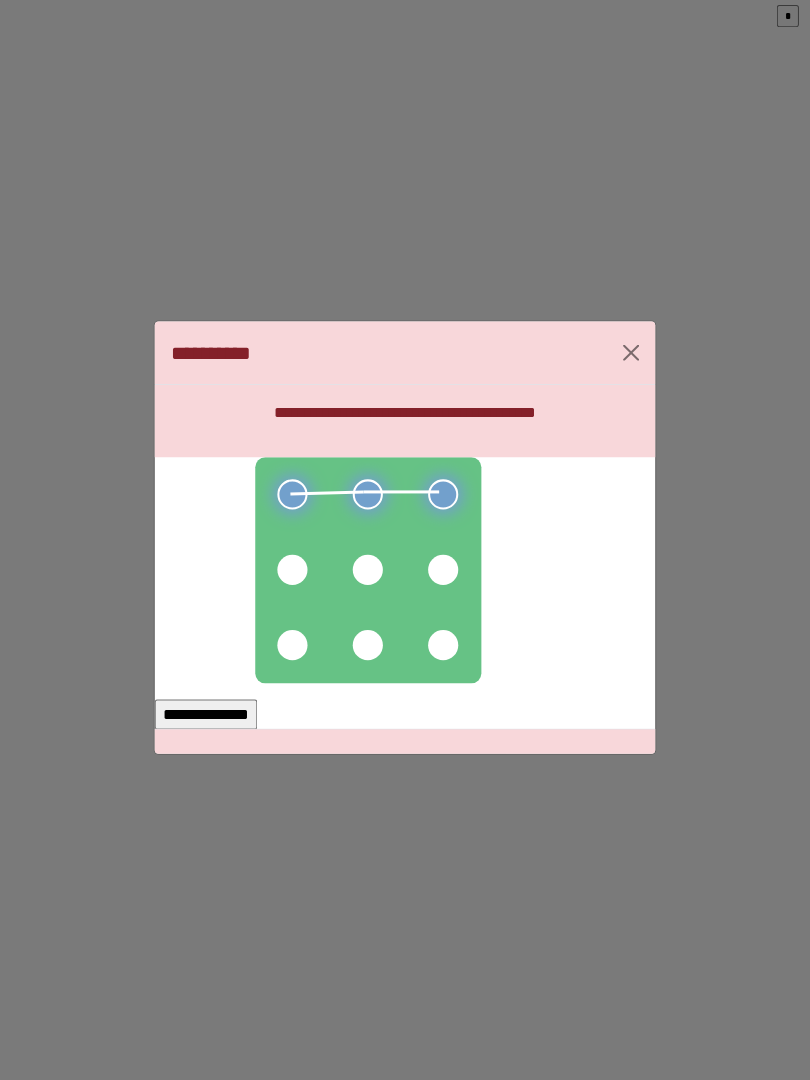 click at bounding box center (443, 572) 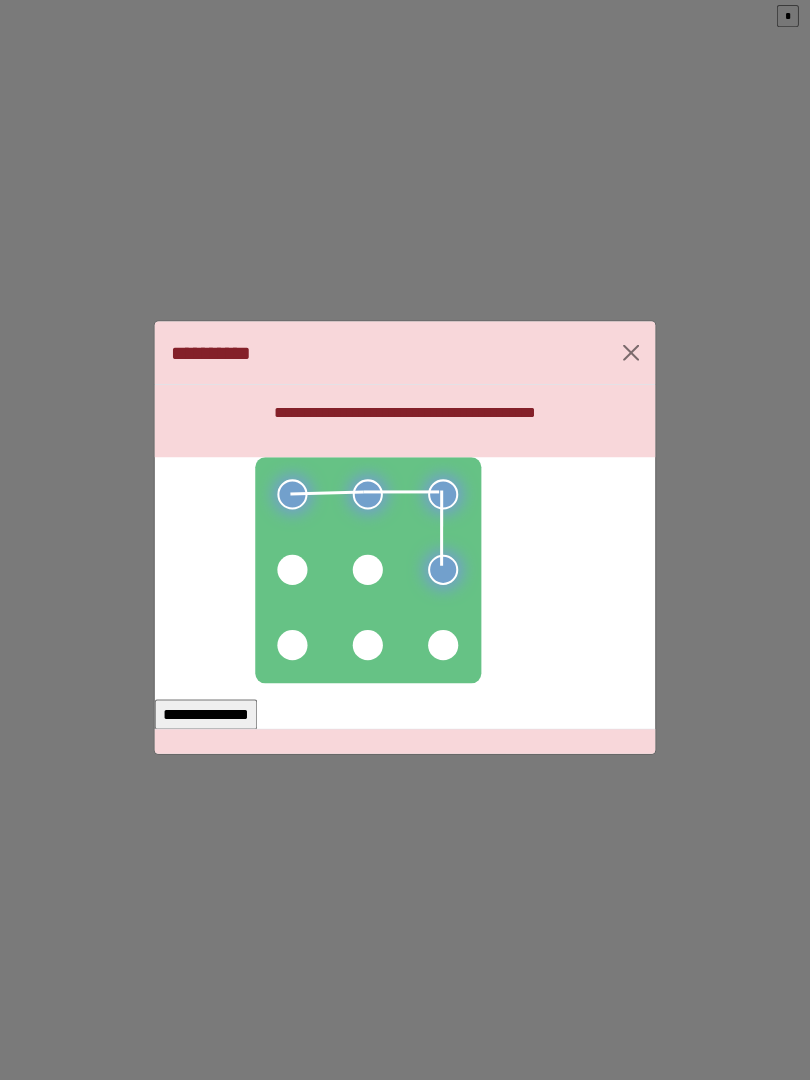 click at bounding box center [443, 647] 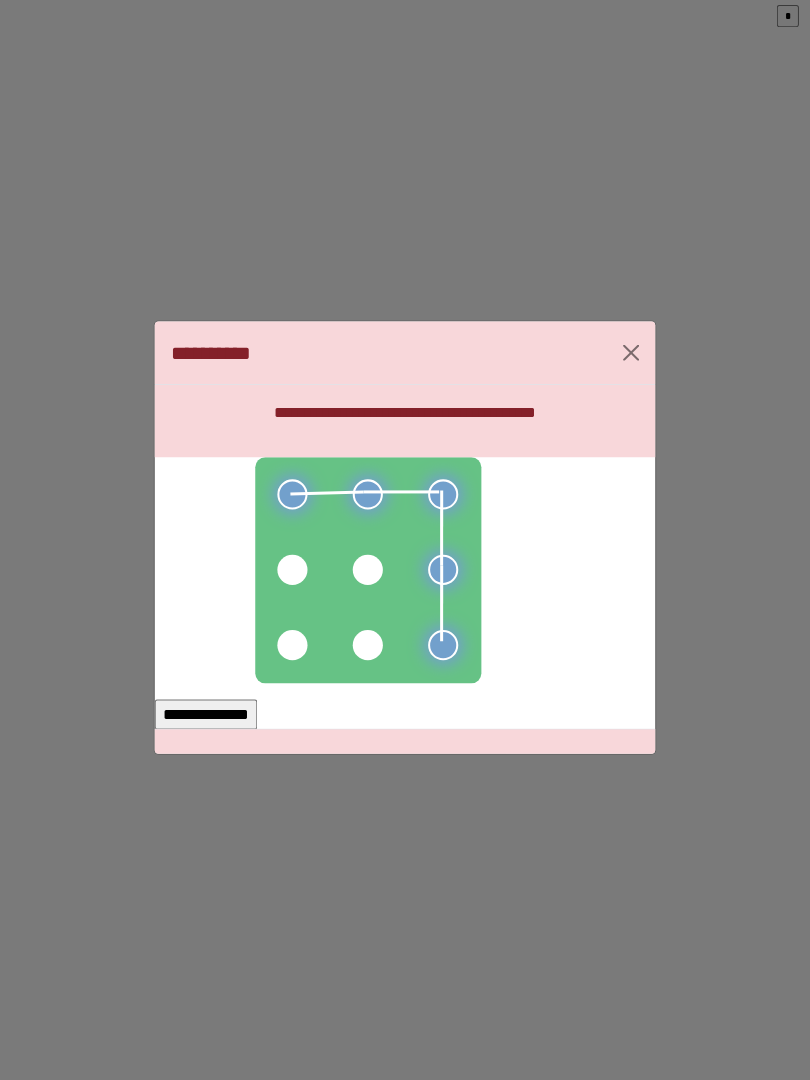 click at bounding box center (368, 572) 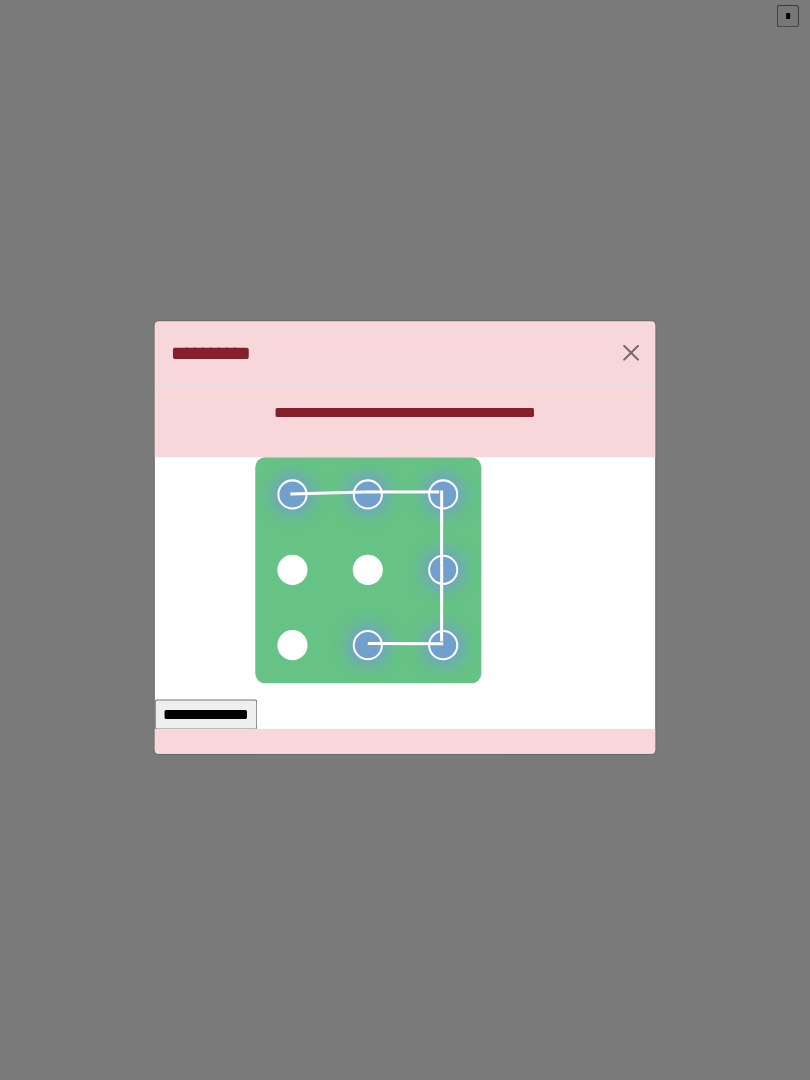 click at bounding box center (293, 647) 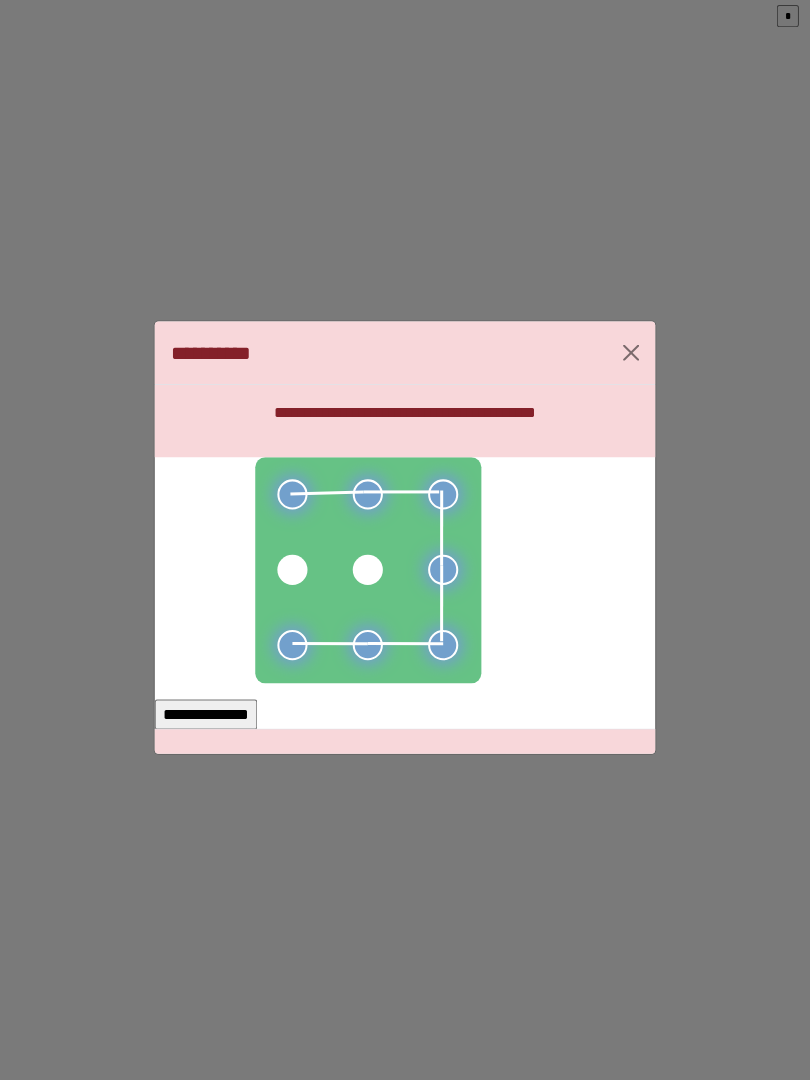 click on "**********" at bounding box center [207, 716] 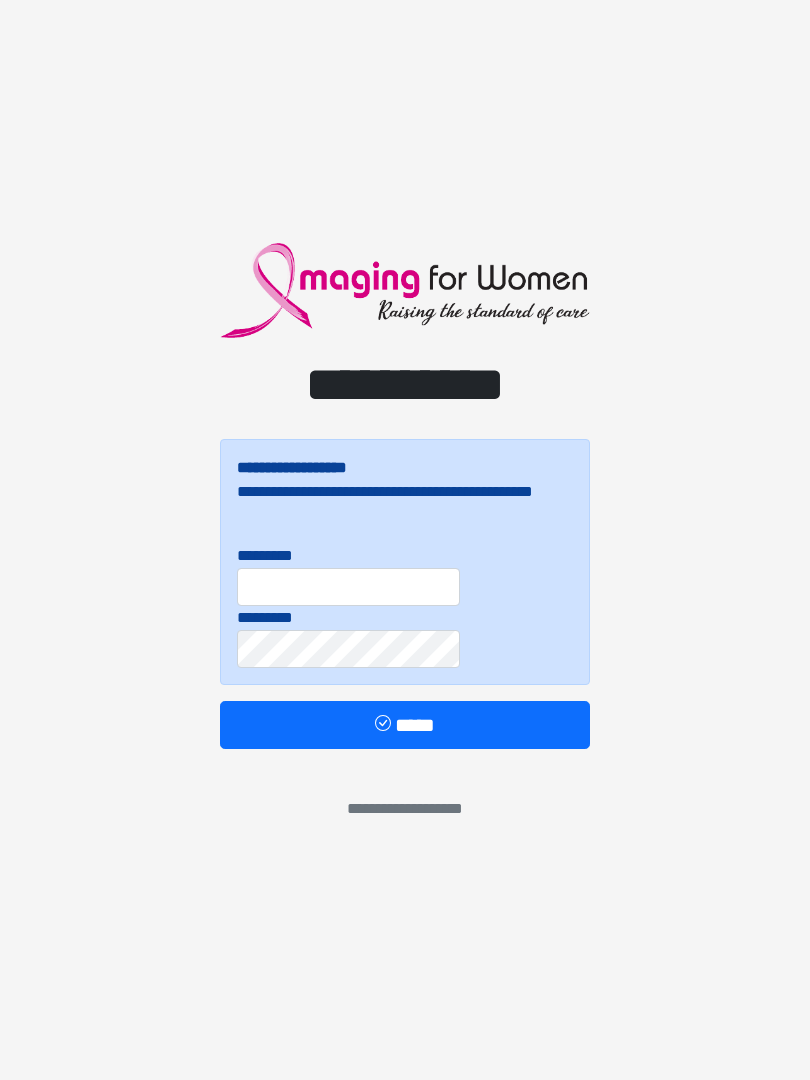scroll, scrollTop: 0, scrollLeft: 0, axis: both 